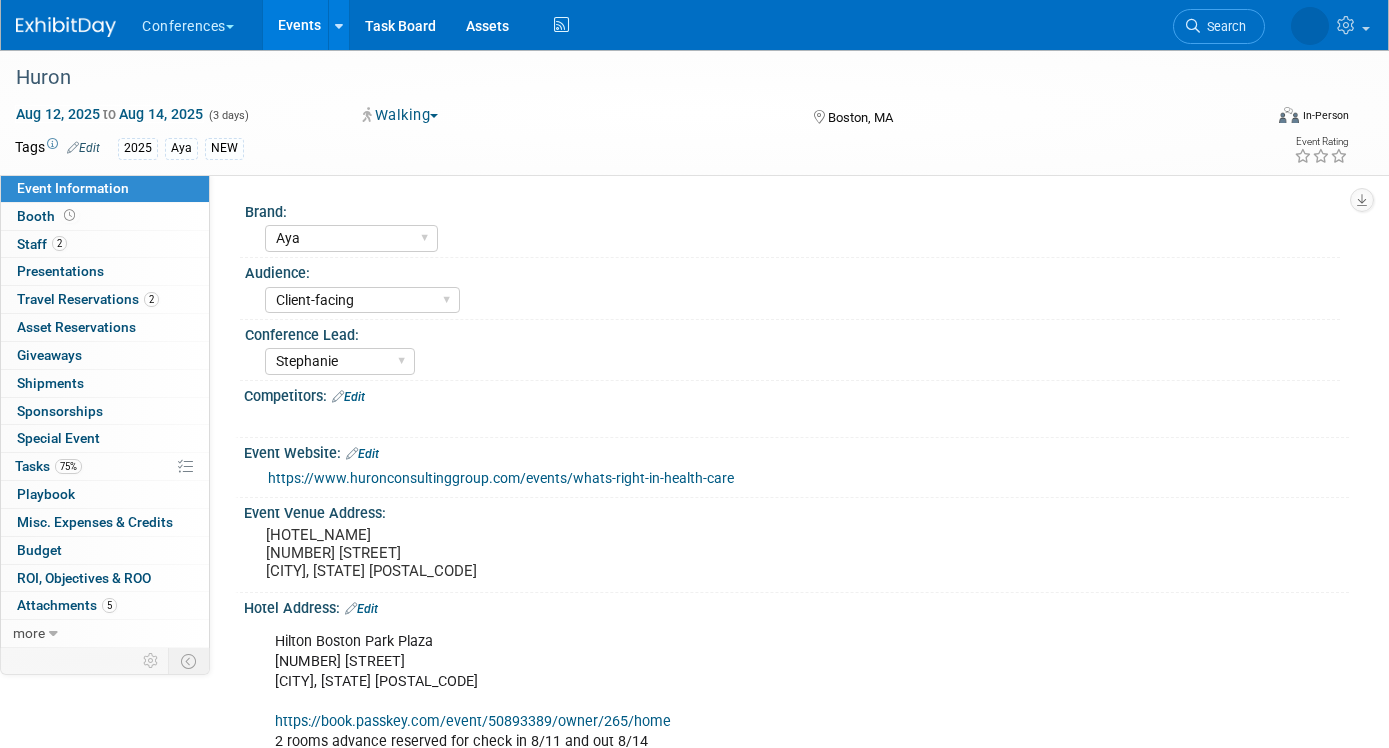 select on "Aya" 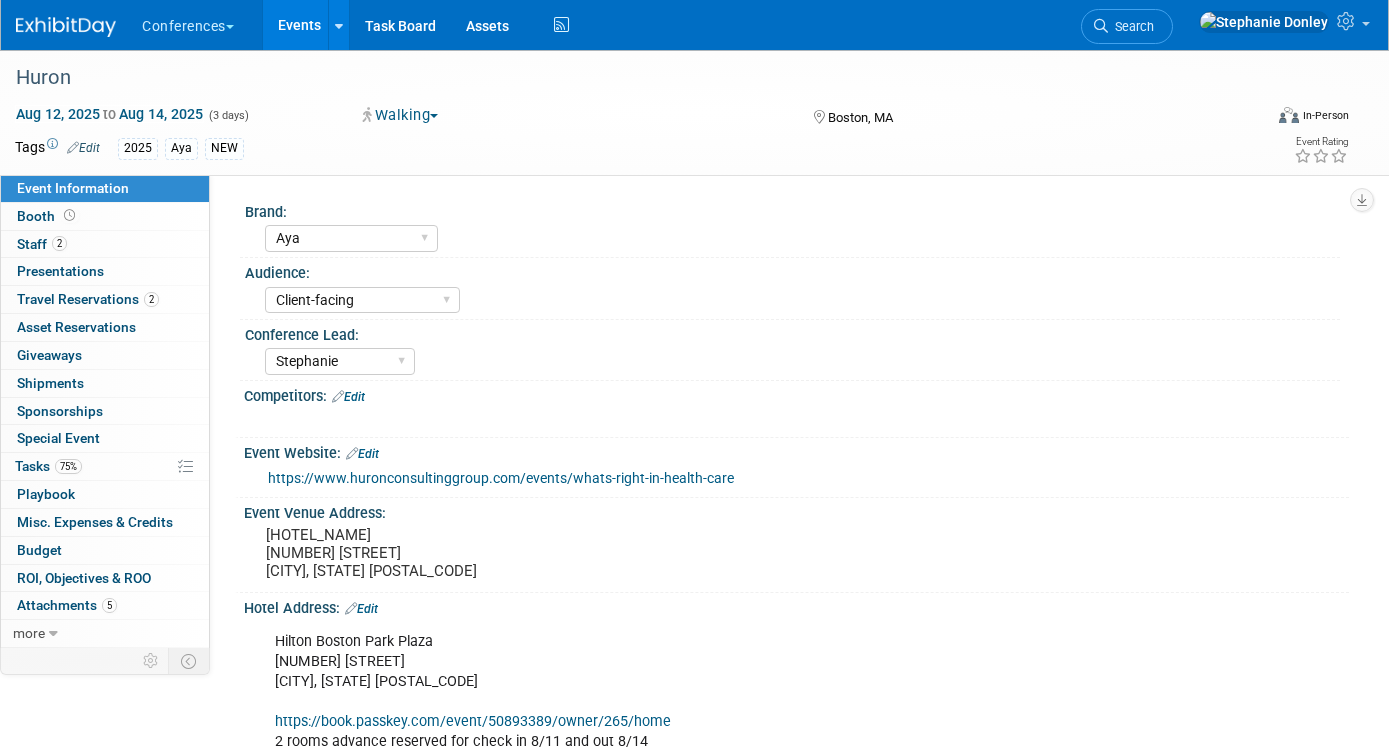 scroll, scrollTop: 0, scrollLeft: 0, axis: both 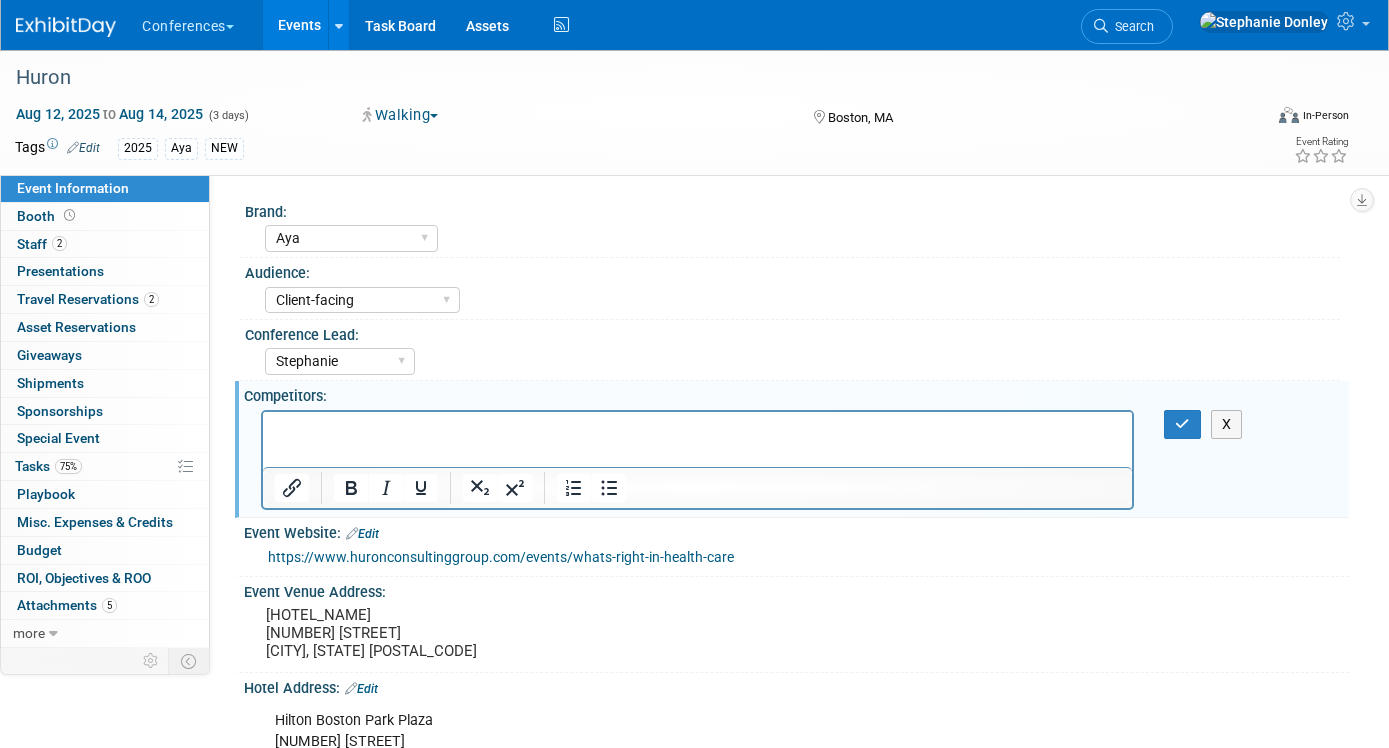 click at bounding box center (698, 429) 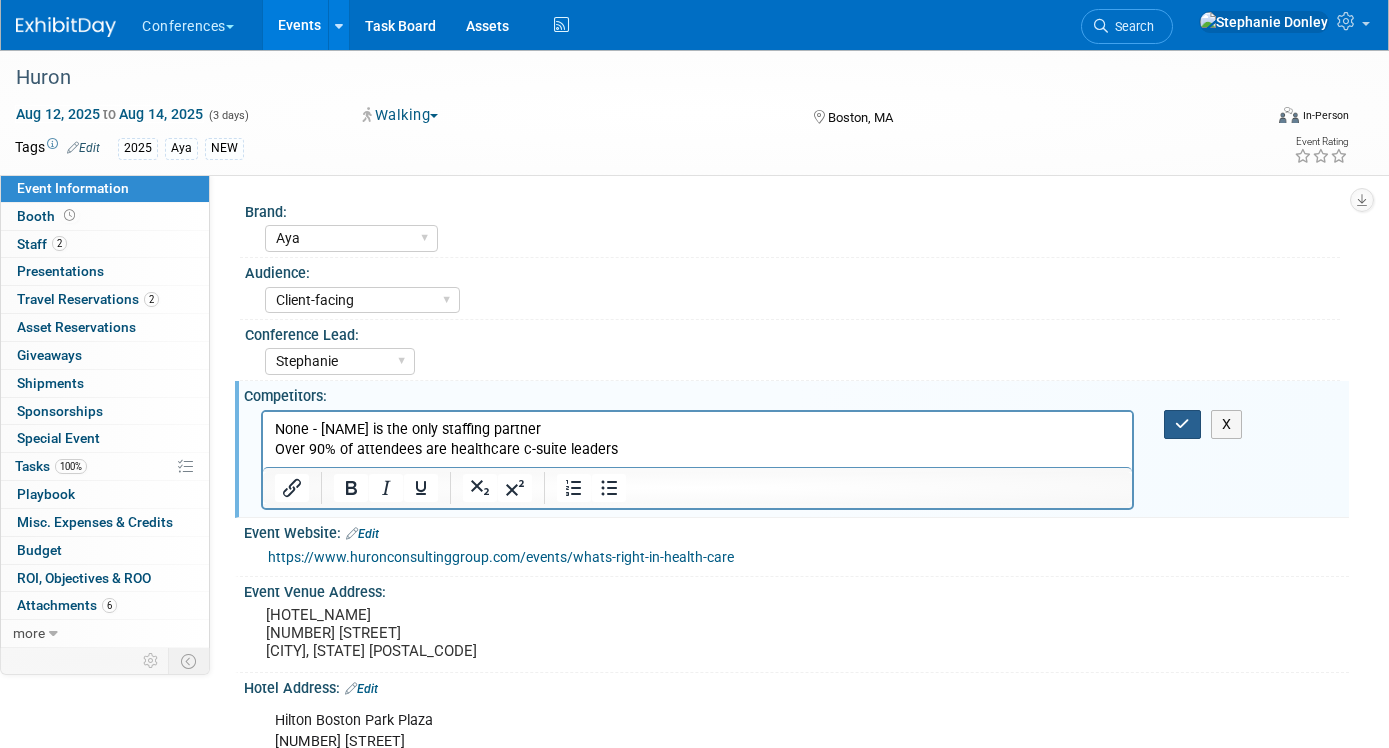 click at bounding box center (1182, 424) 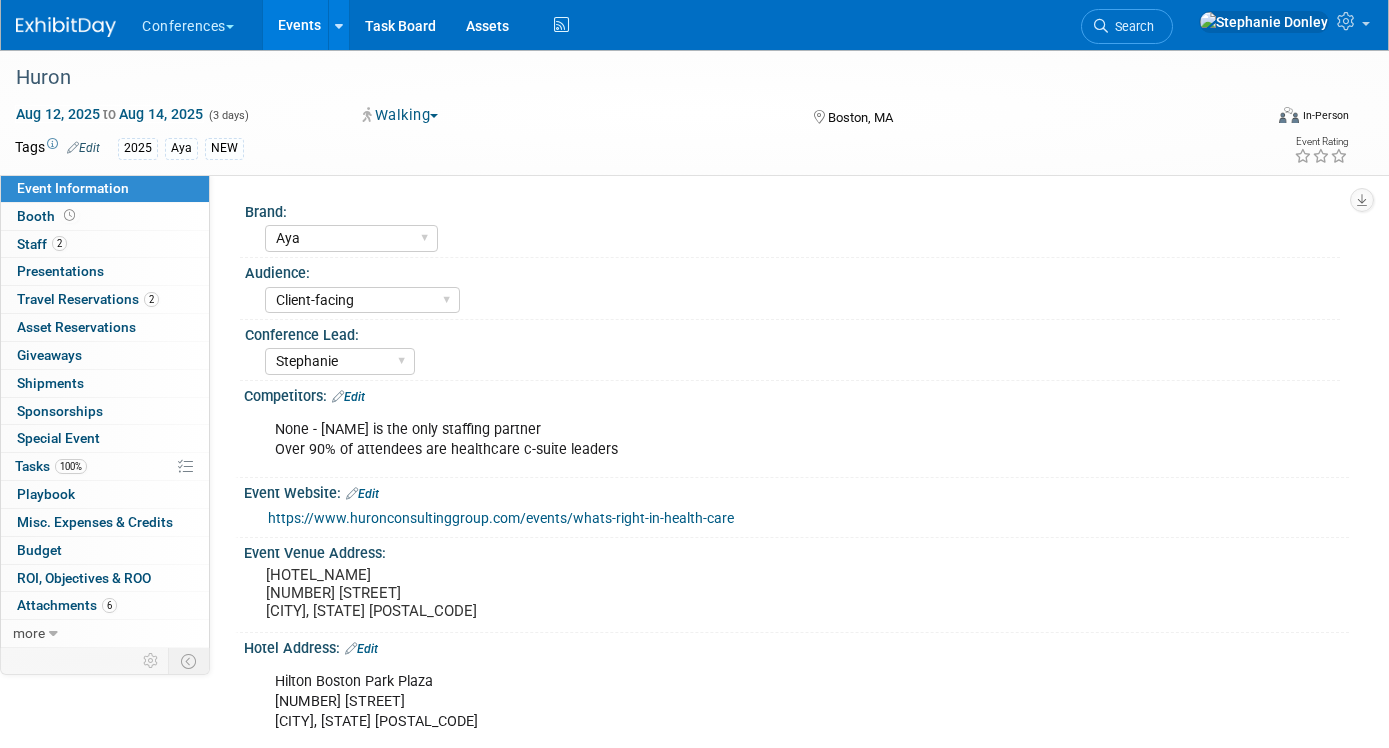 click on "Tags
Edit
2025
Aya
NEW
Event Rating" at bounding box center (682, 151) 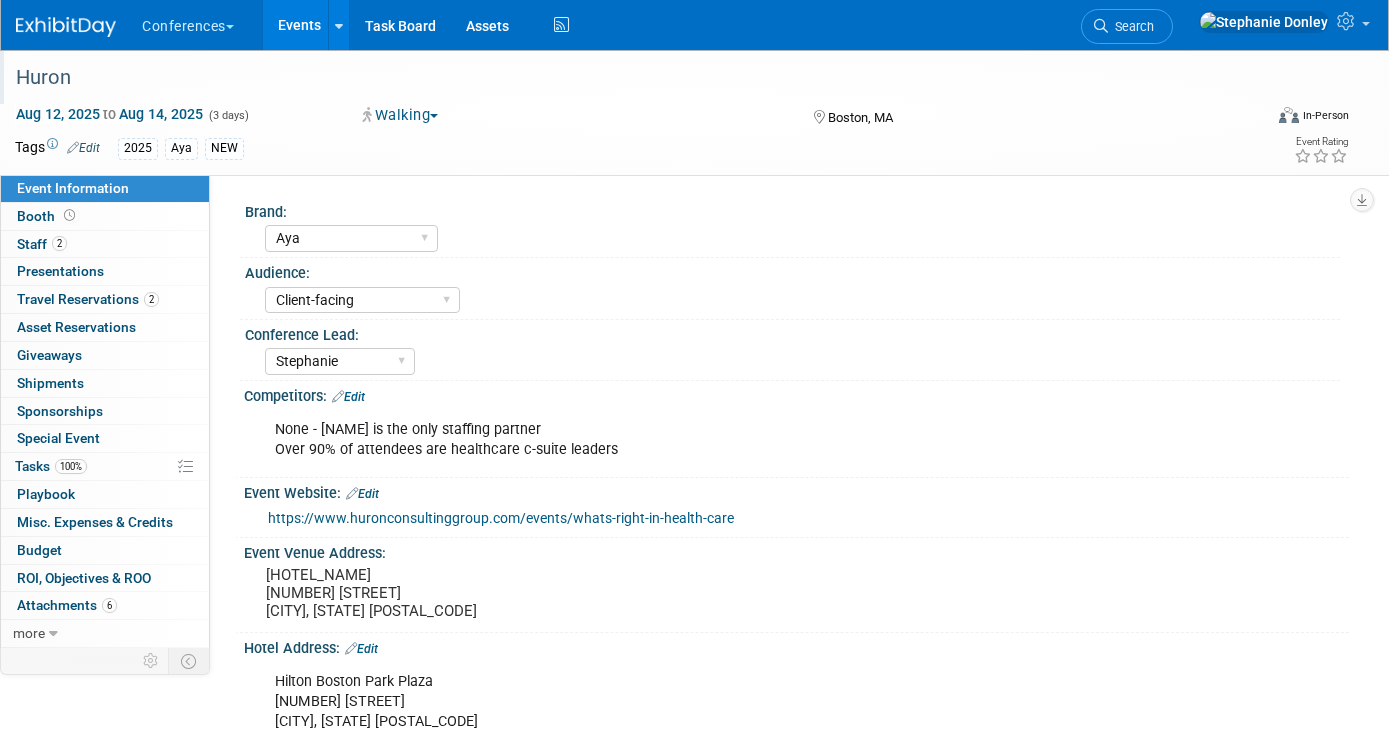 click on "Huron" at bounding box center [625, 77] 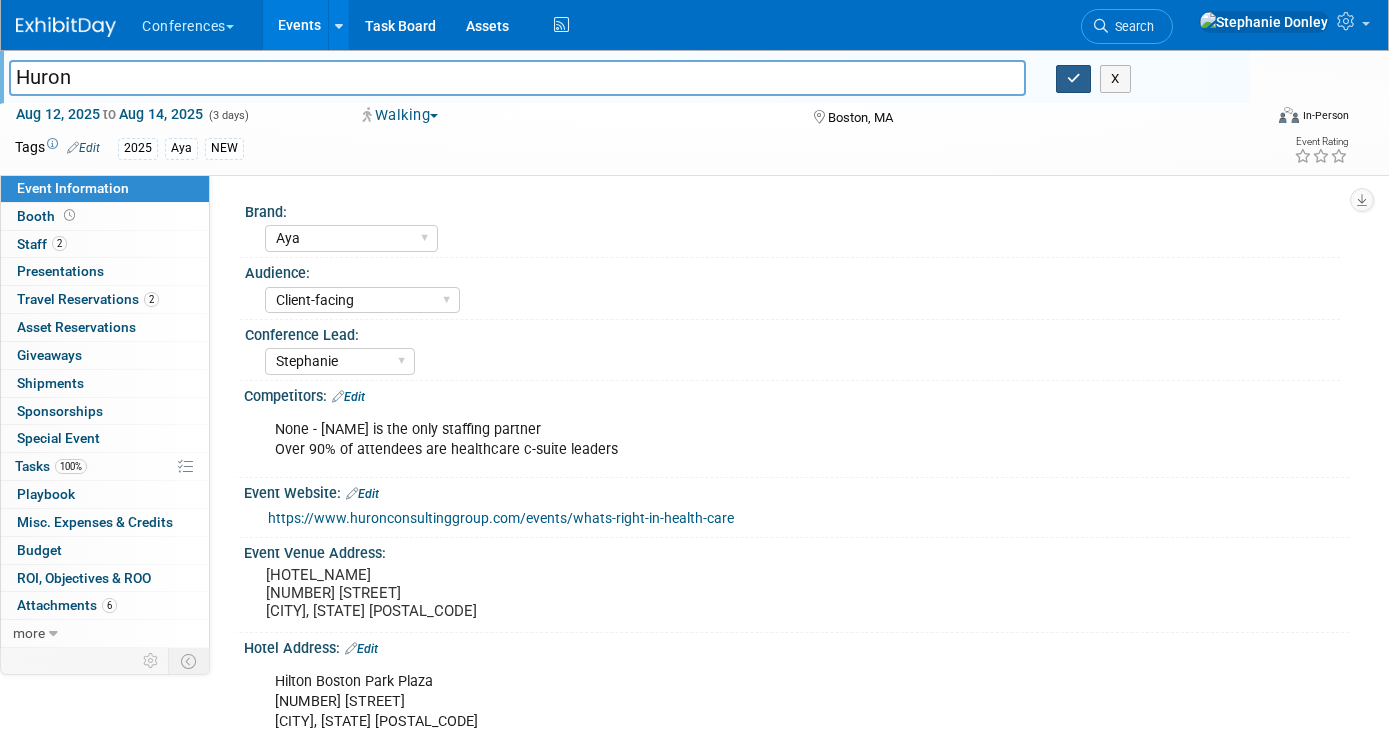 click at bounding box center [1074, 78] 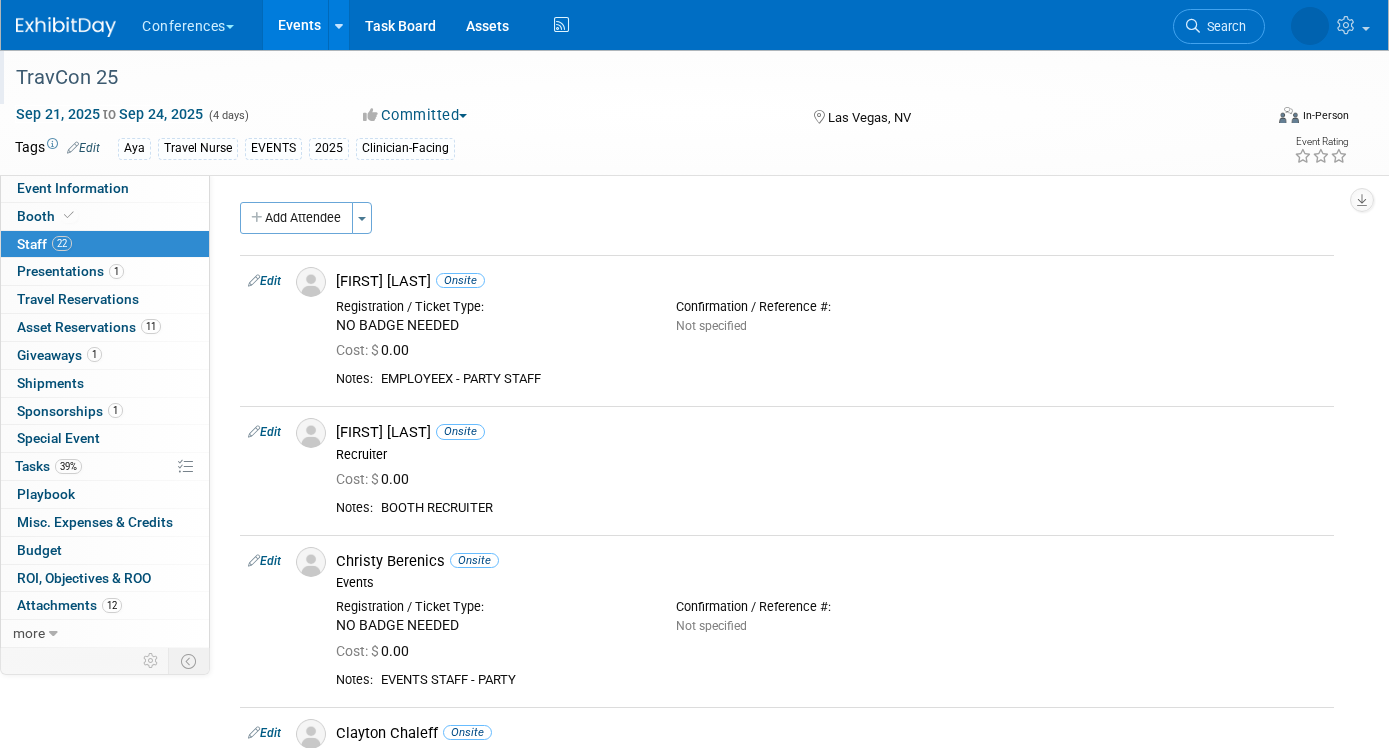 scroll, scrollTop: 1684, scrollLeft: 0, axis: vertical 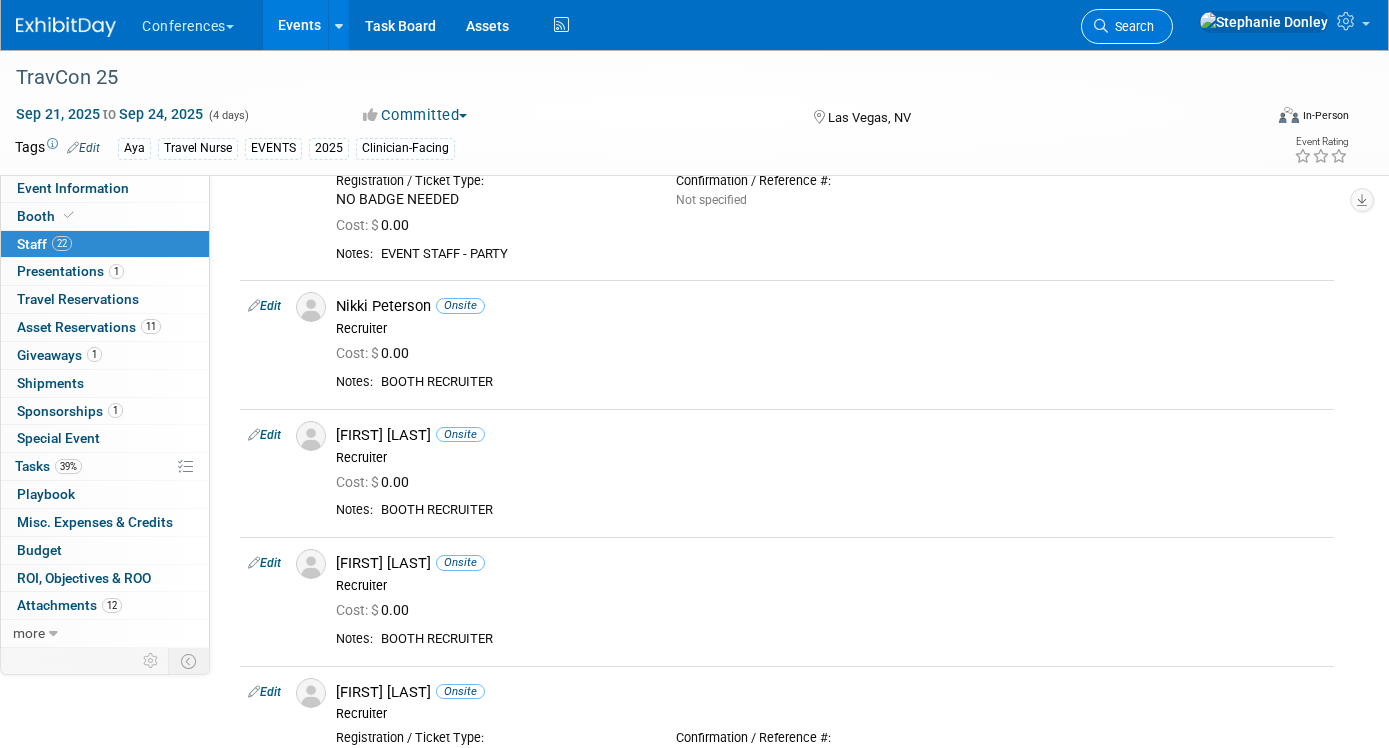 click on "Search" at bounding box center (1131, 26) 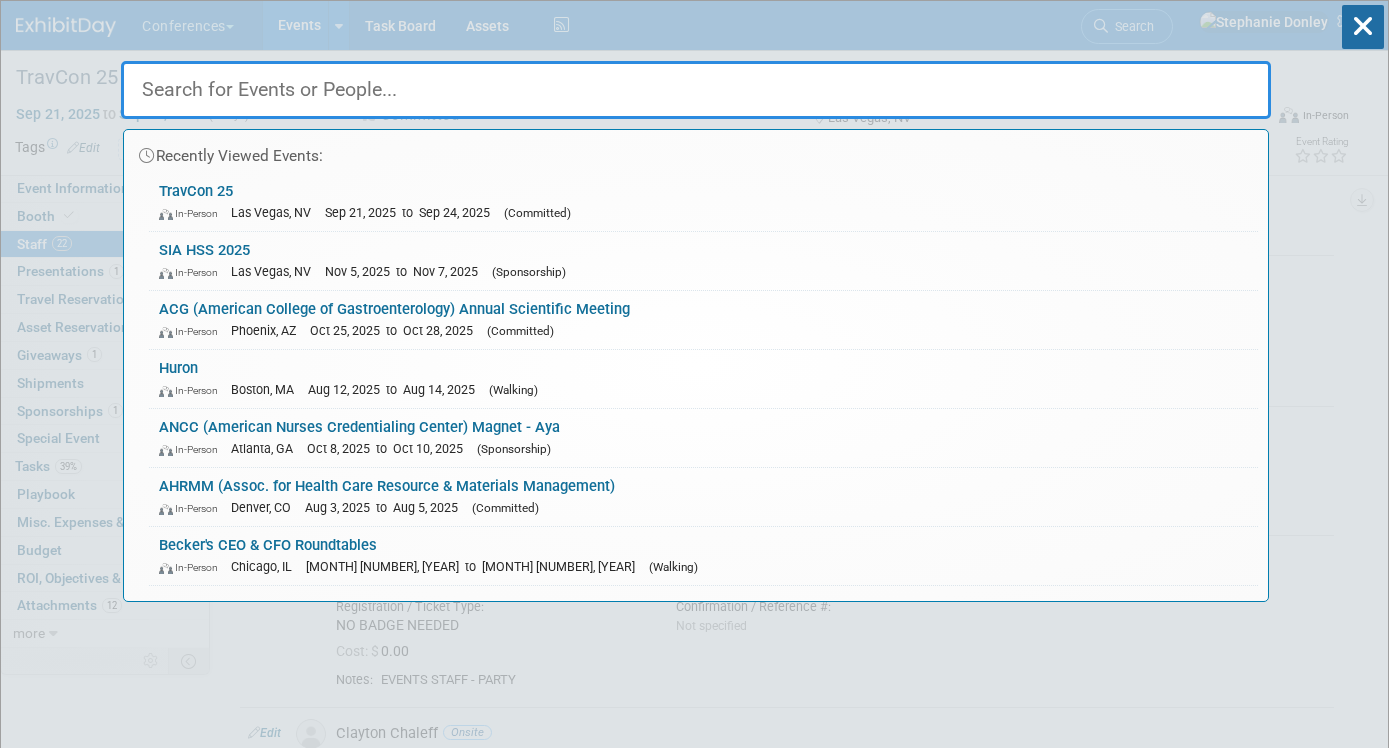 click at bounding box center (696, 90) 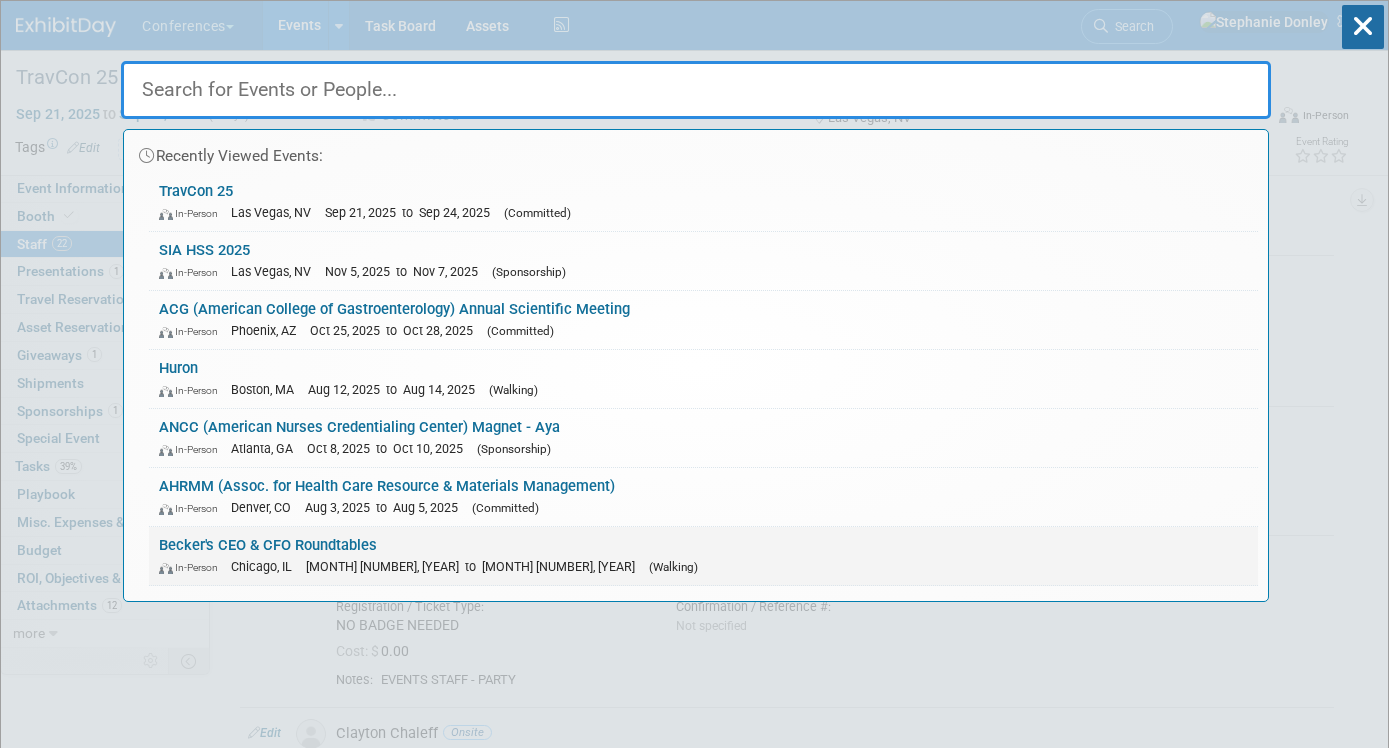 click on "Becker's CEO & CFO Roundtables
In-Person
Chicago, IL
Nov 11, 2025  to  Nov 14, 2025
(Walking)" at bounding box center (703, 556) 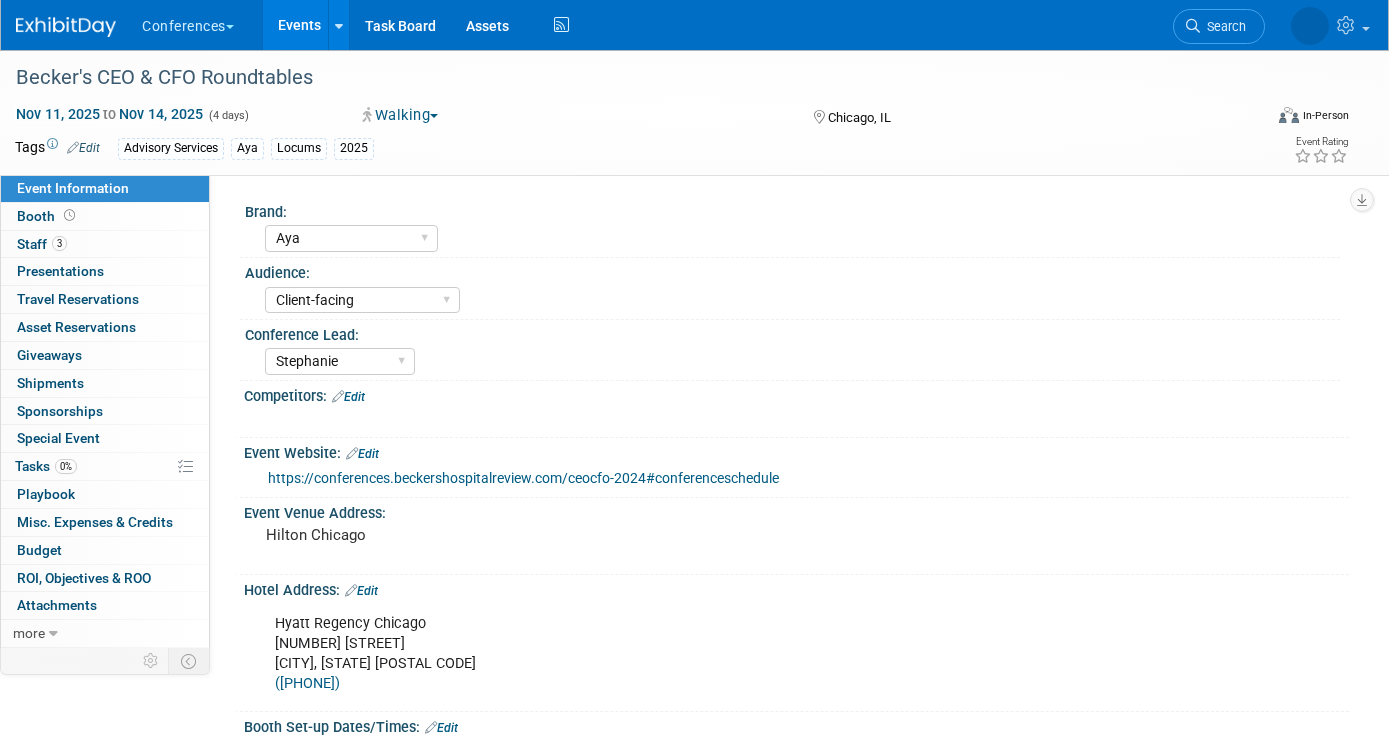 select on "Aya" 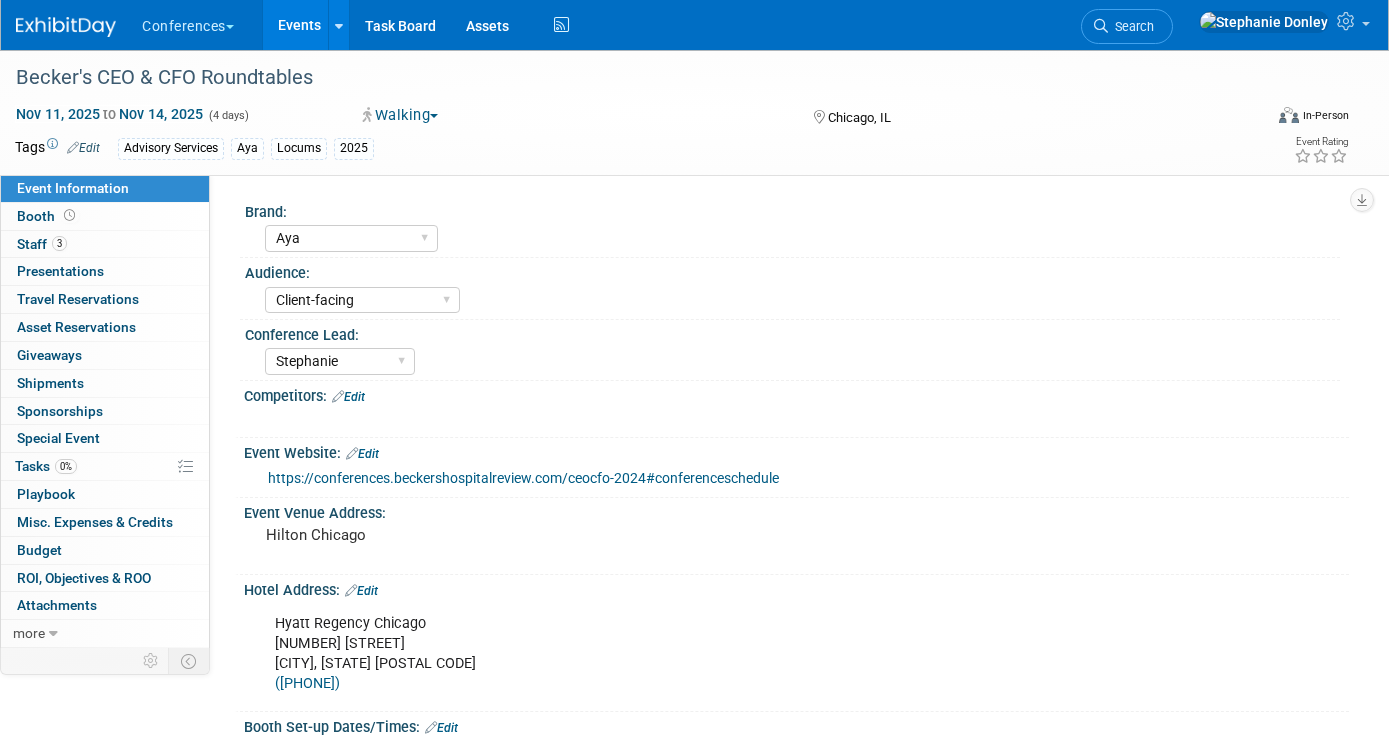 click on "Edit" at bounding box center (362, 454) 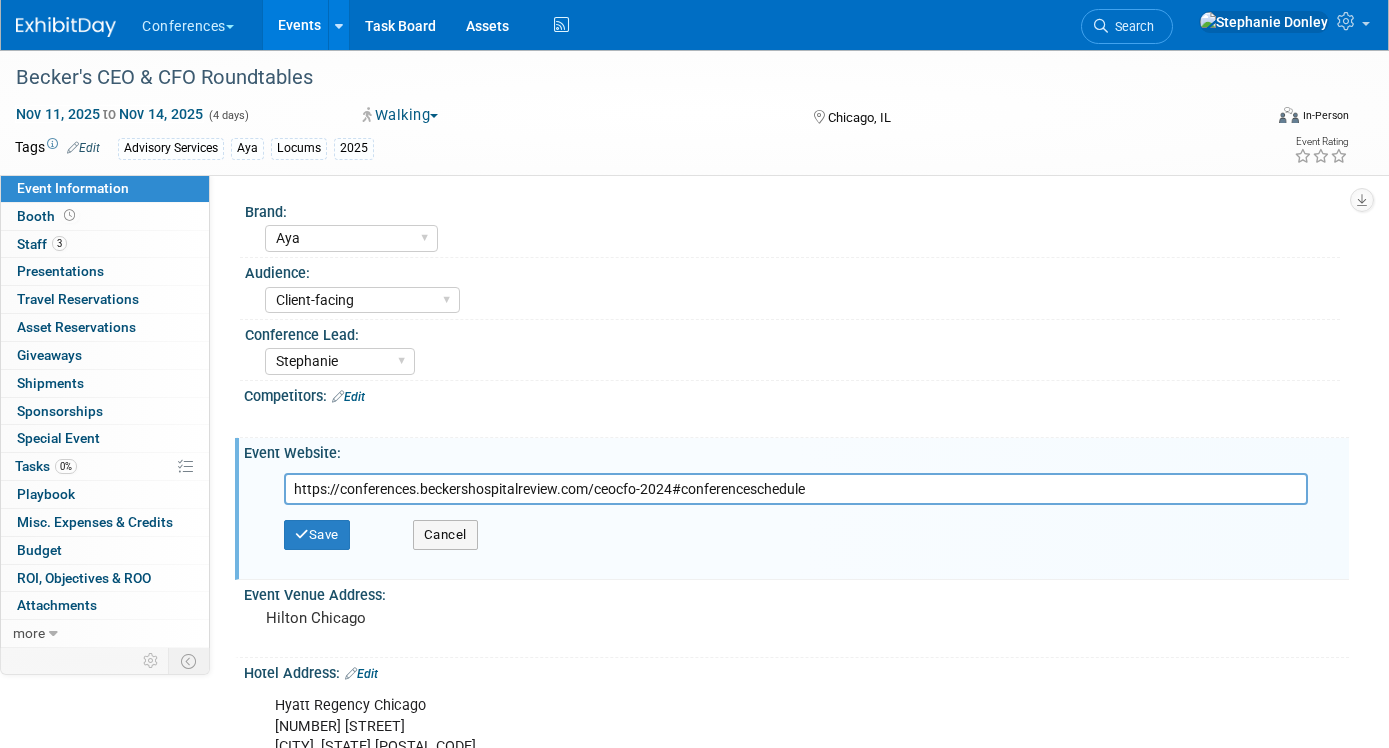drag, startPoint x: 836, startPoint y: 488, endPoint x: 251, endPoint y: 513, distance: 585.53394 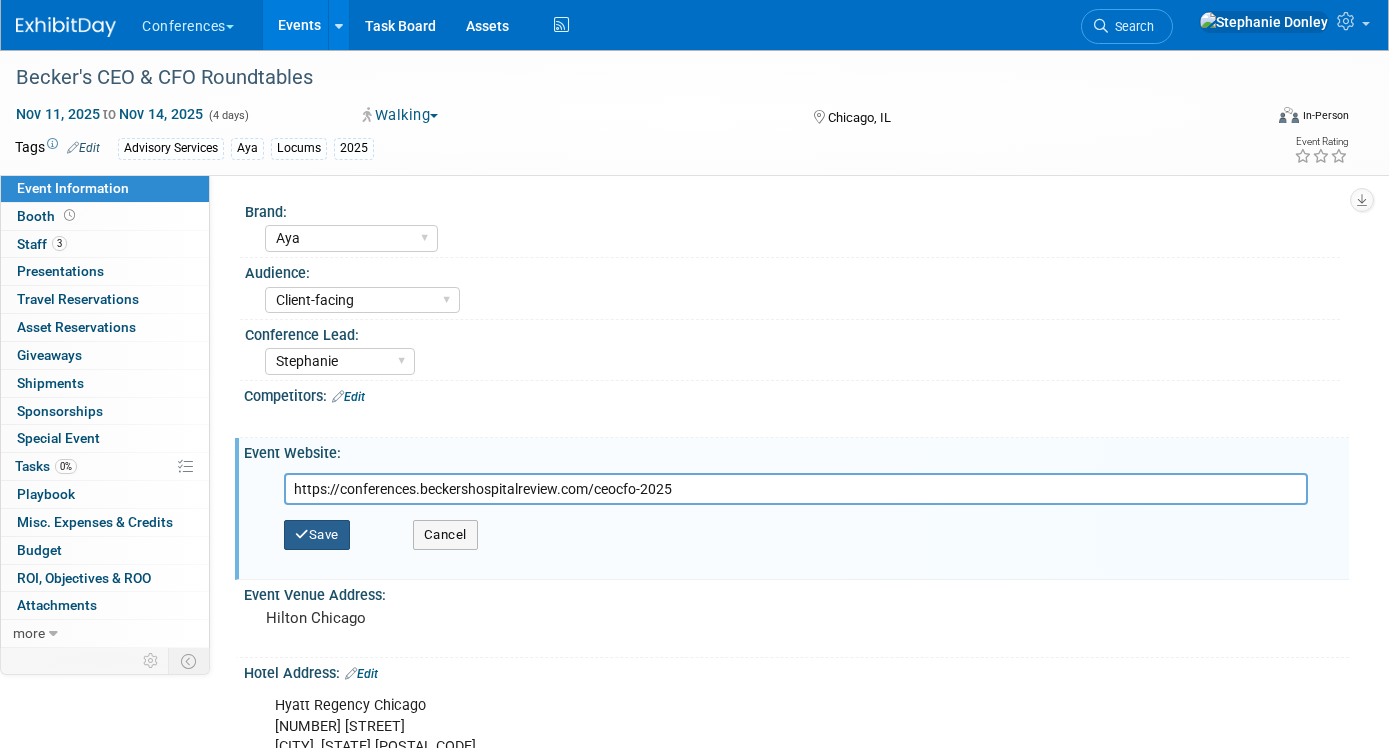 type on "https://conferences.beckershospitalreview.com/ceocfo-2025" 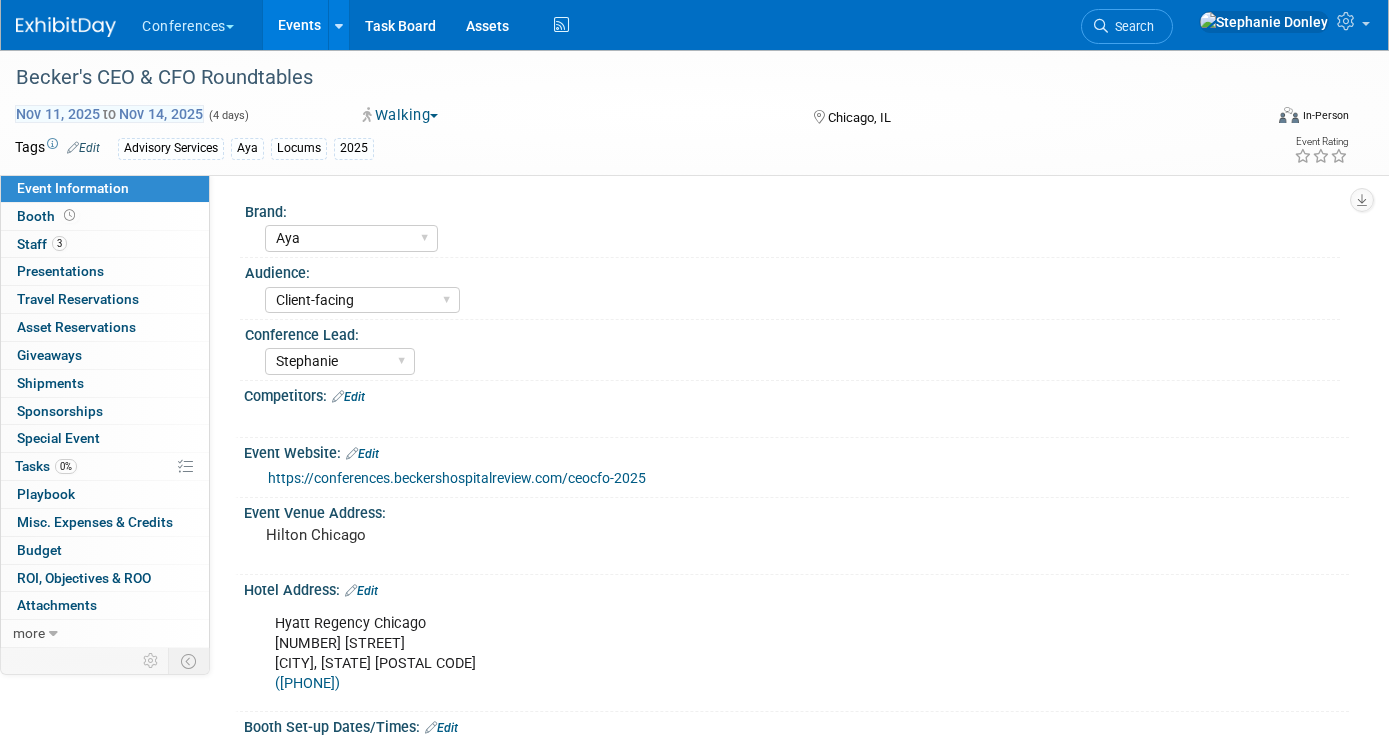 click on "[MONTH] [DAY], [YEAR] to [MONTH] [DAY], [YEAR]" at bounding box center (109, 114) 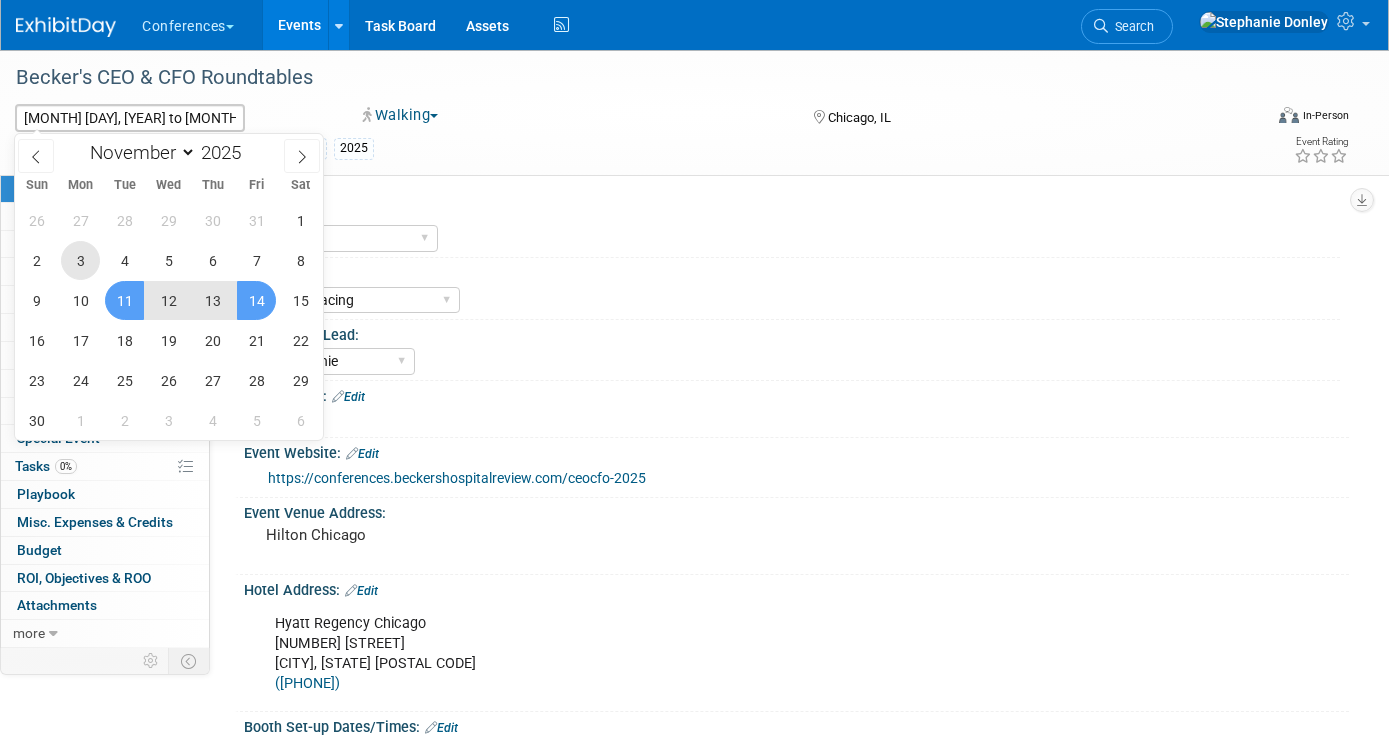 click on "3" at bounding box center [80, 260] 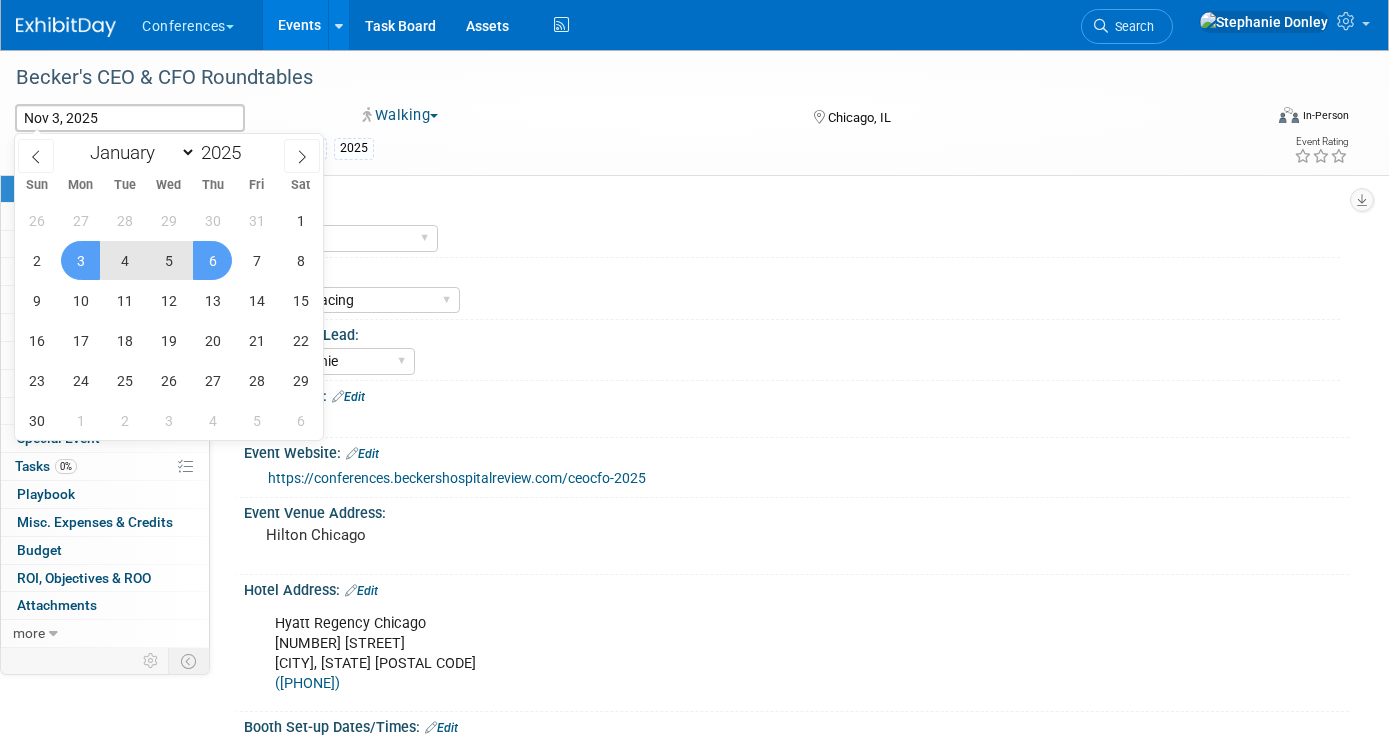 click on "6" at bounding box center [212, 260] 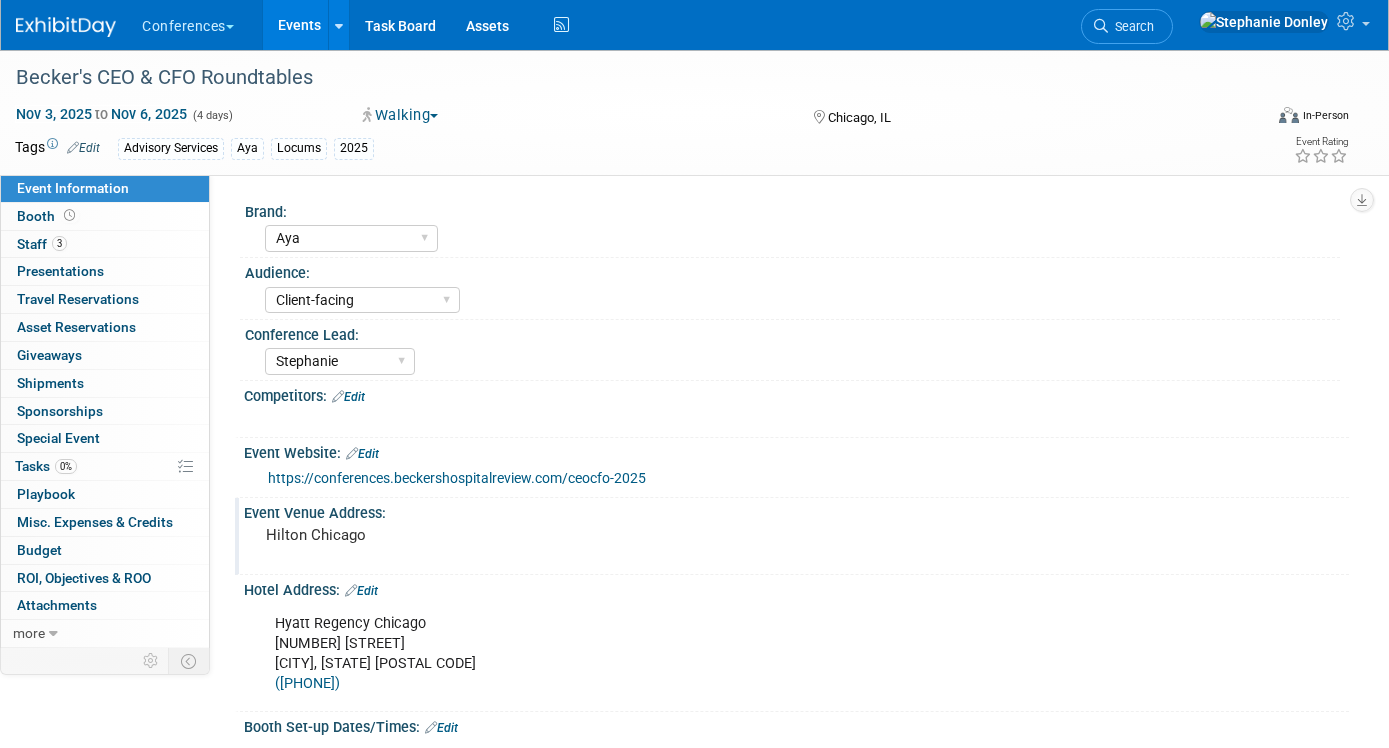 click on "Hilton Chicago" at bounding box center [474, 535] 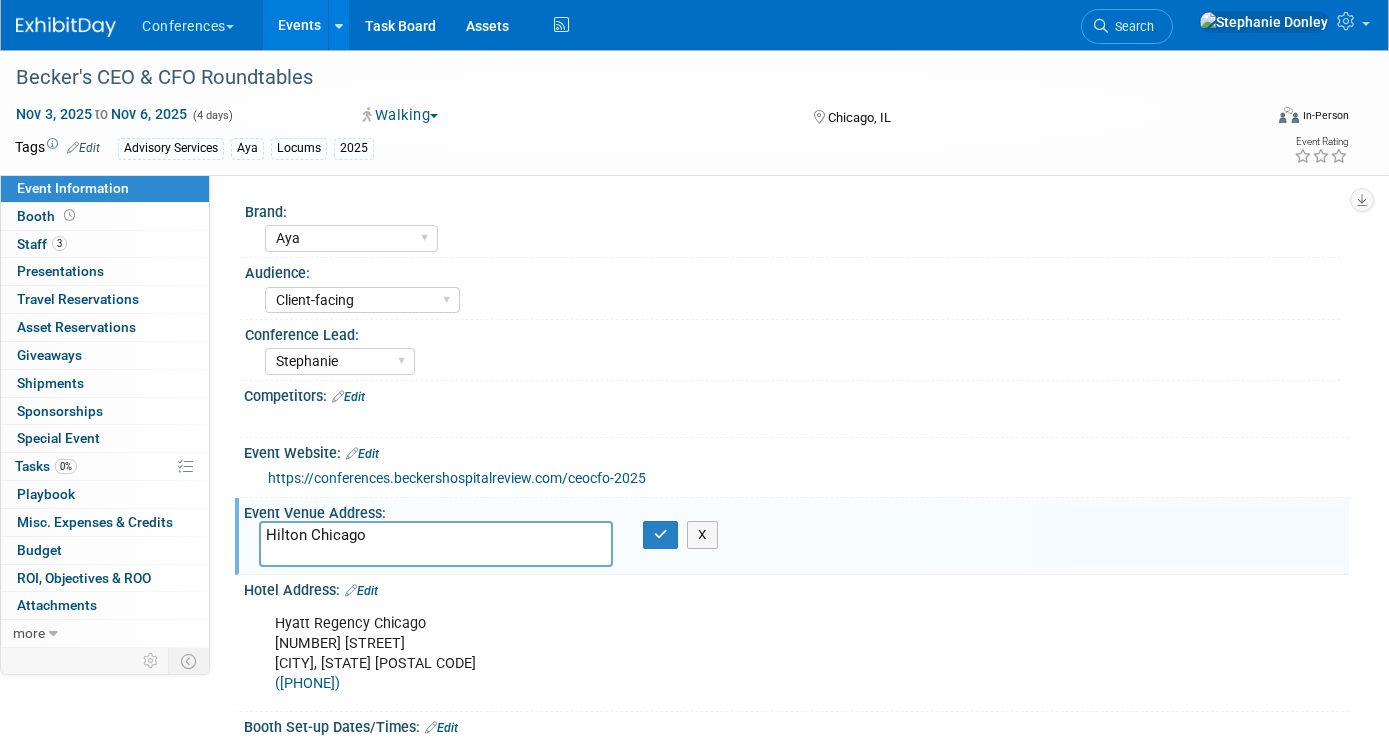 drag, startPoint x: 370, startPoint y: 542, endPoint x: 228, endPoint y: 542, distance: 142 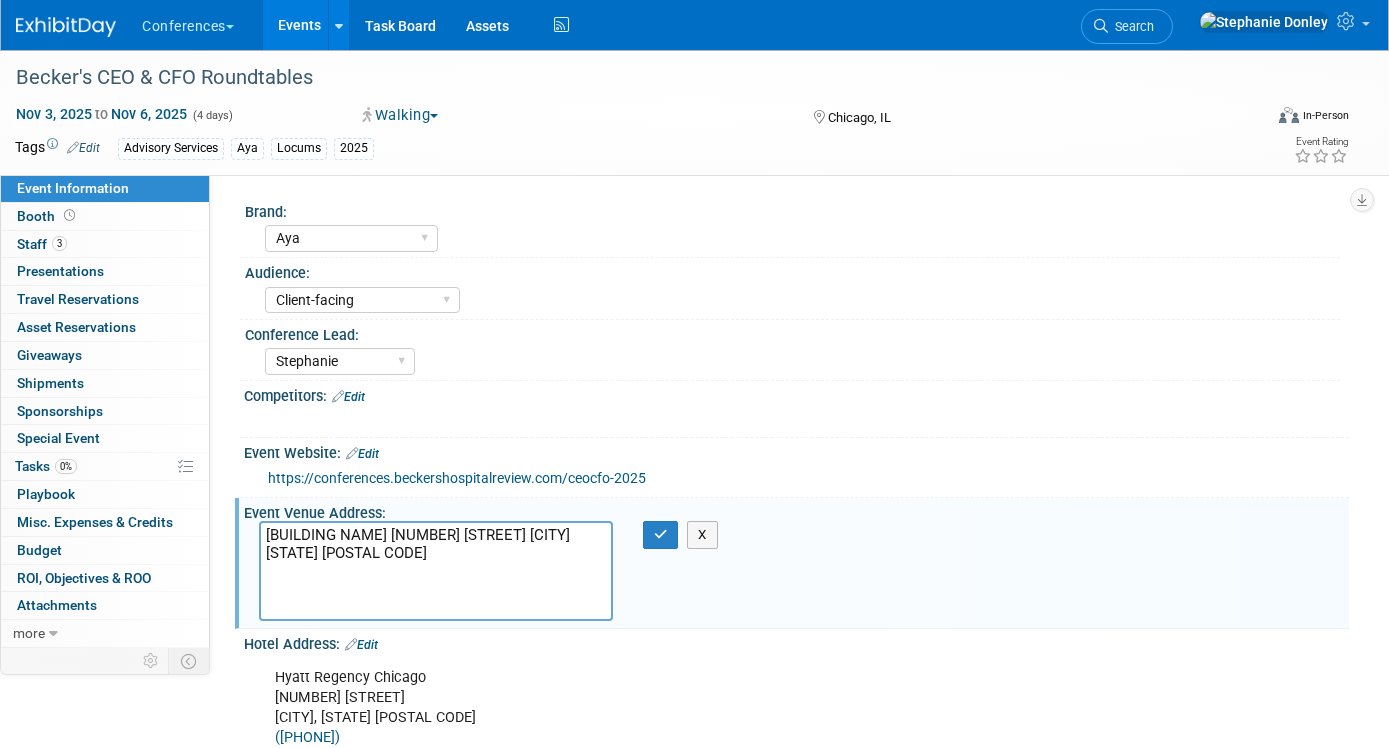 click on "[BUILDING NAME] [NUMBER] [STREET] [CITY] [STATE] [POSTAL CODE]" at bounding box center [436, 571] 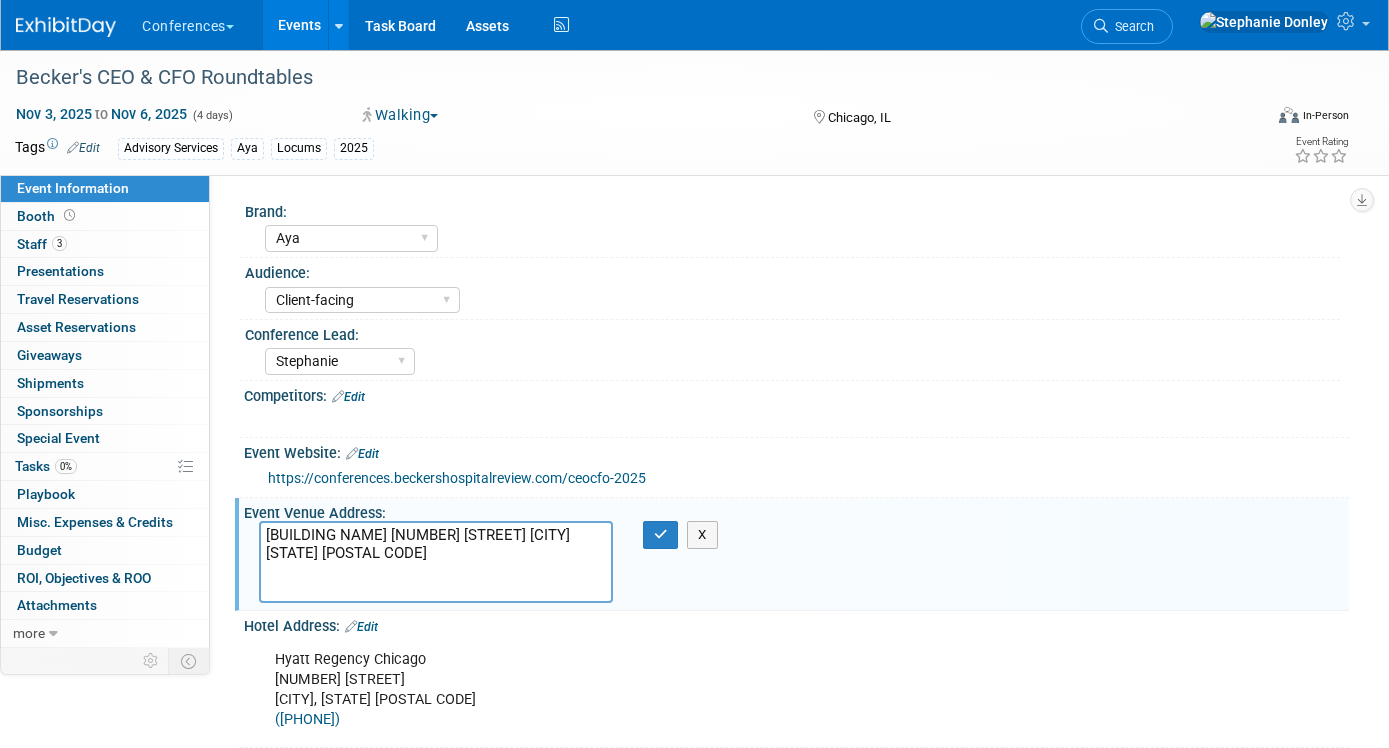 click on "[BUILDING NAME] [NUMBER] [STREET] [CITY] [STATE] [POSTAL CODE]" at bounding box center [436, 562] 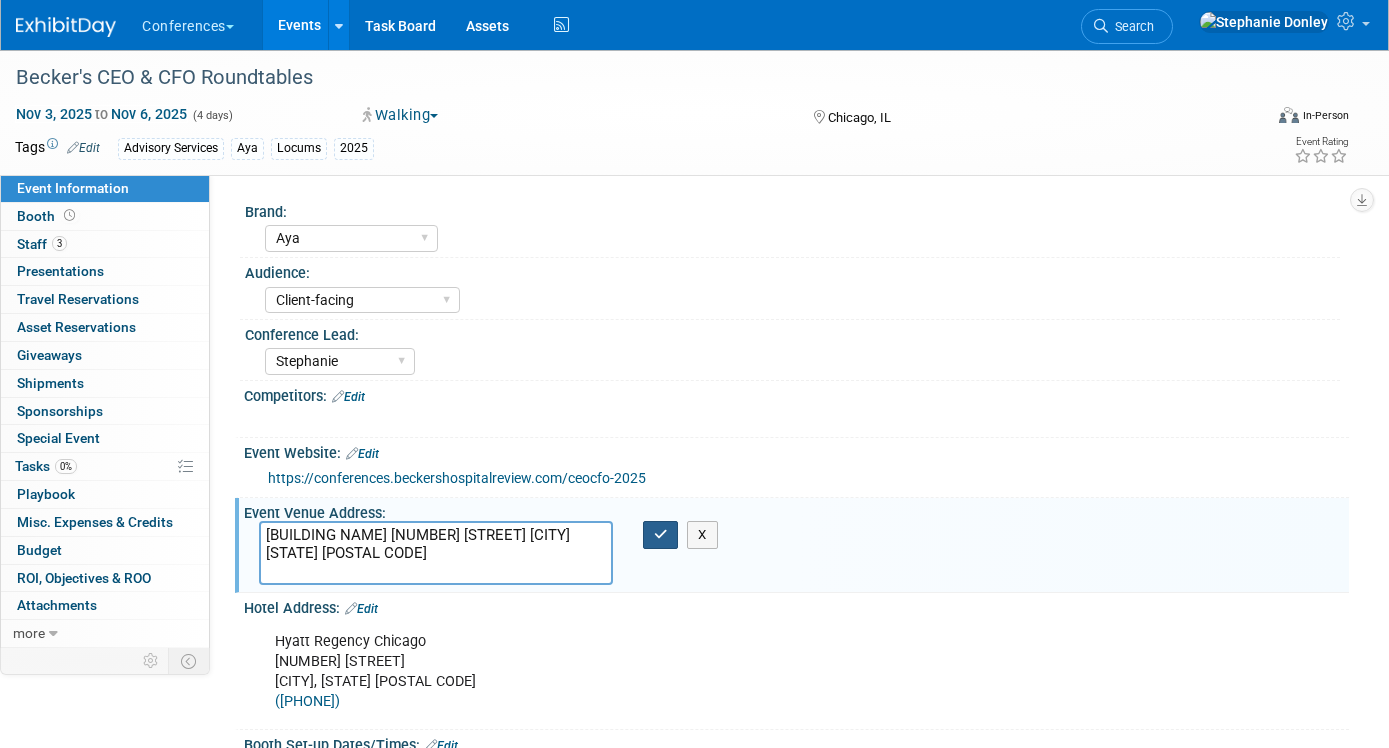 type on "[BUILDING NAME] [NUMBER] [STREET] [CITY] [STATE] [POSTAL CODE]" 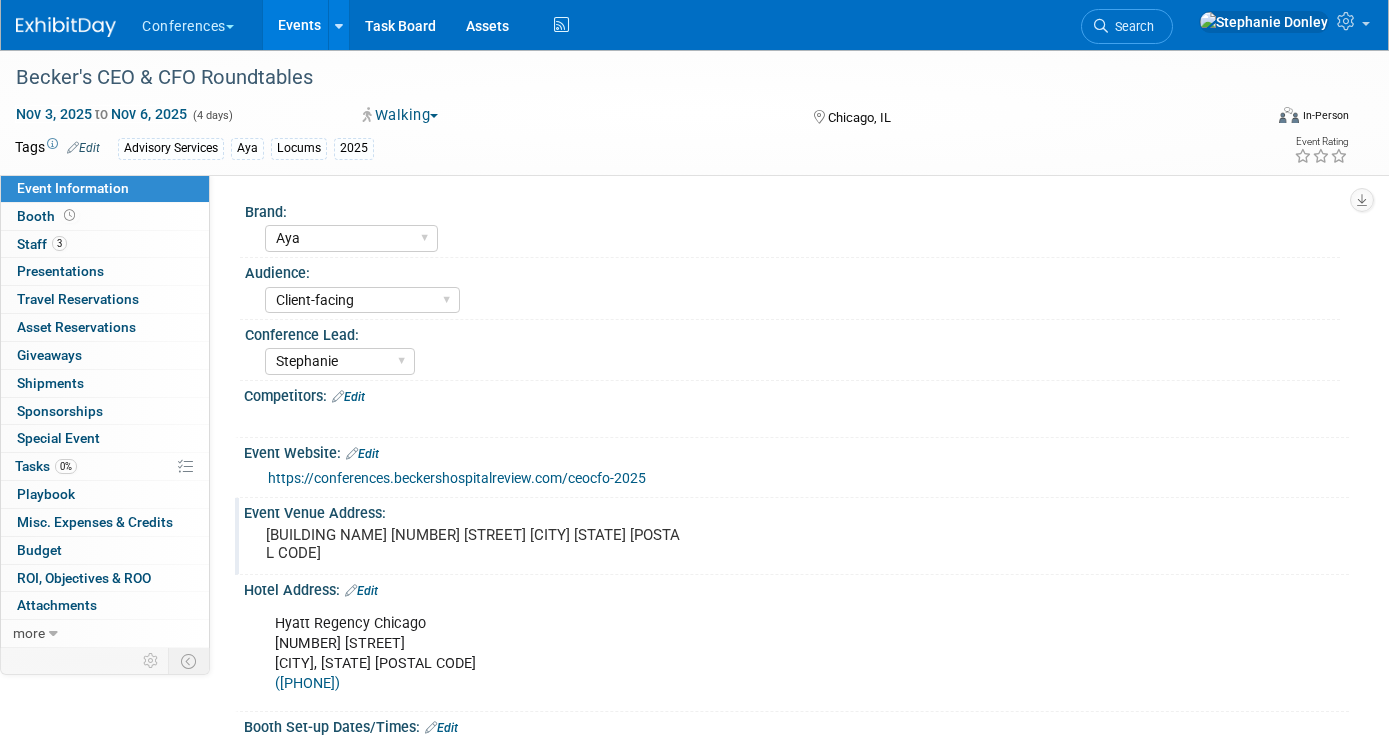 click on "Edit" at bounding box center (361, 591) 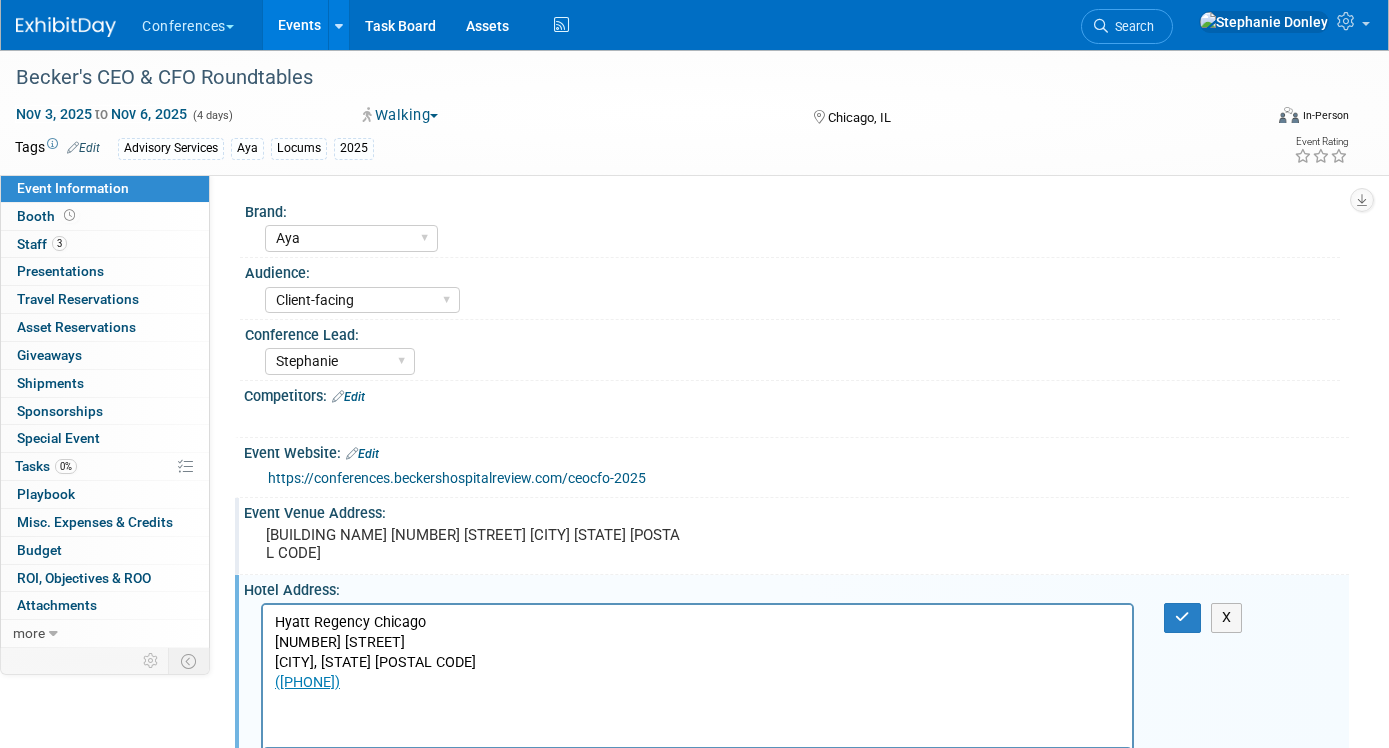 scroll, scrollTop: 0, scrollLeft: 0, axis: both 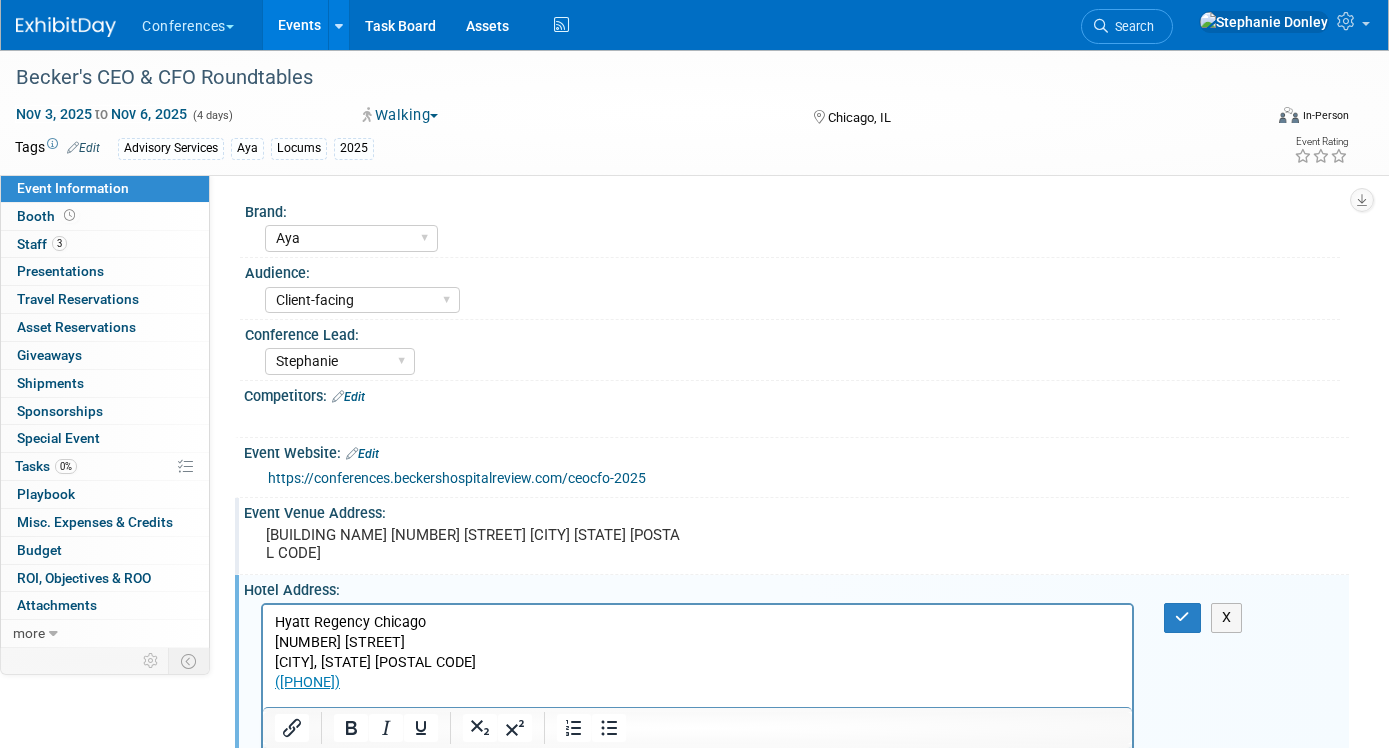 drag, startPoint x: 381, startPoint y: 680, endPoint x: 250, endPoint y: 614, distance: 146.68674 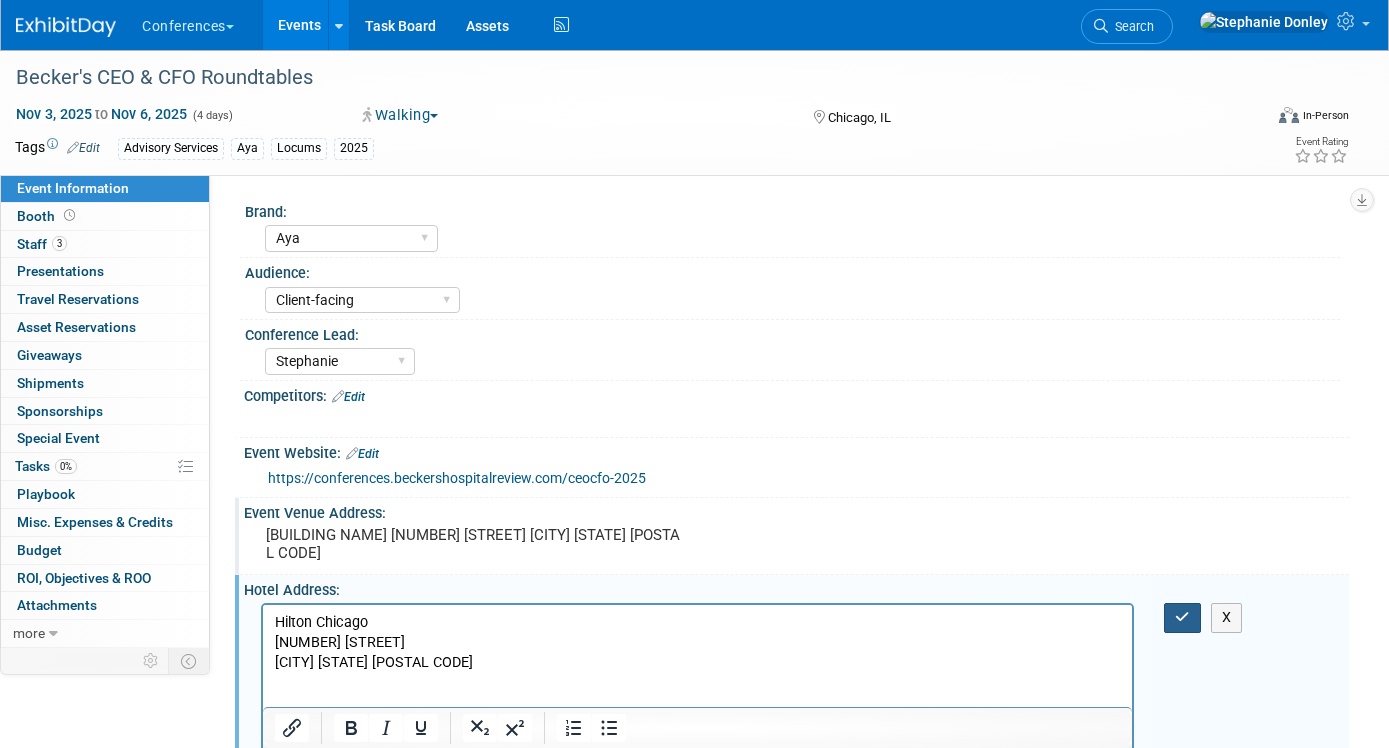 click at bounding box center (1182, 617) 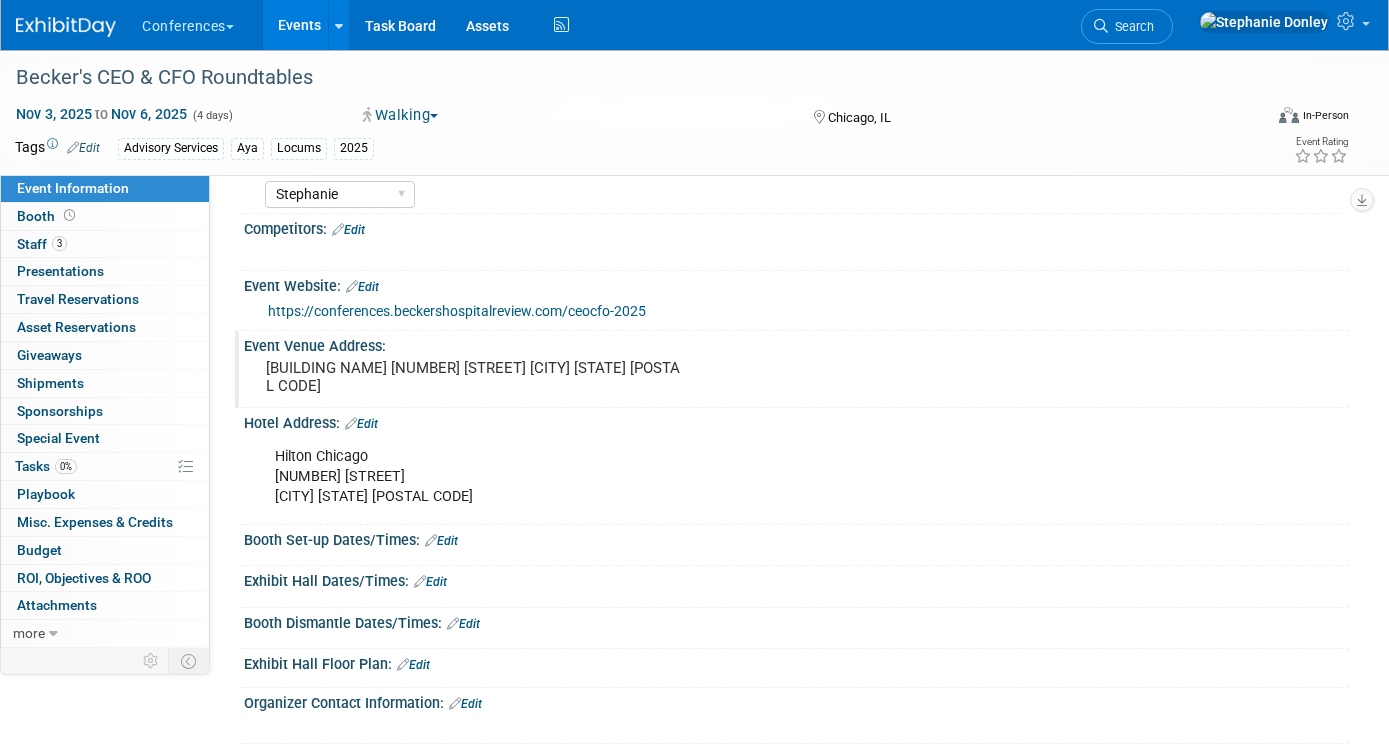 scroll, scrollTop: 192, scrollLeft: 0, axis: vertical 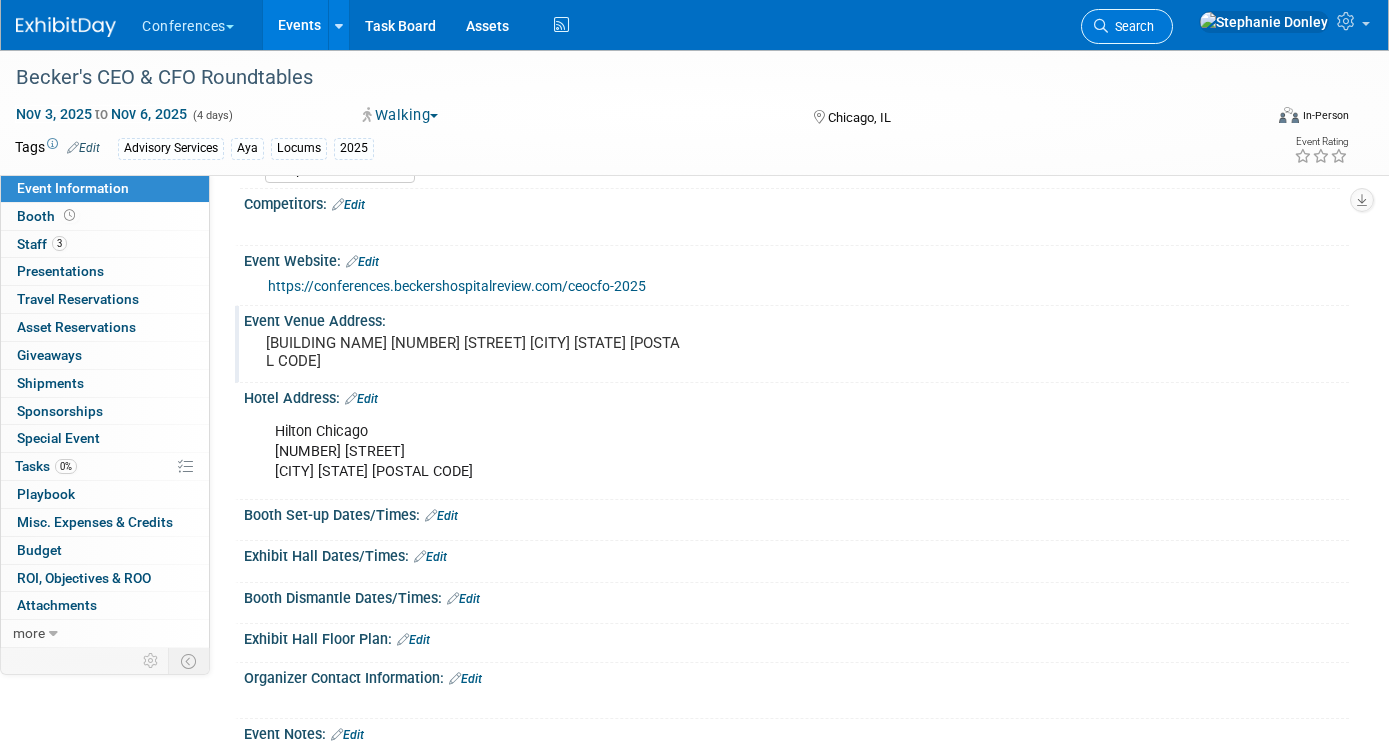 click on "Search" at bounding box center (1131, 26) 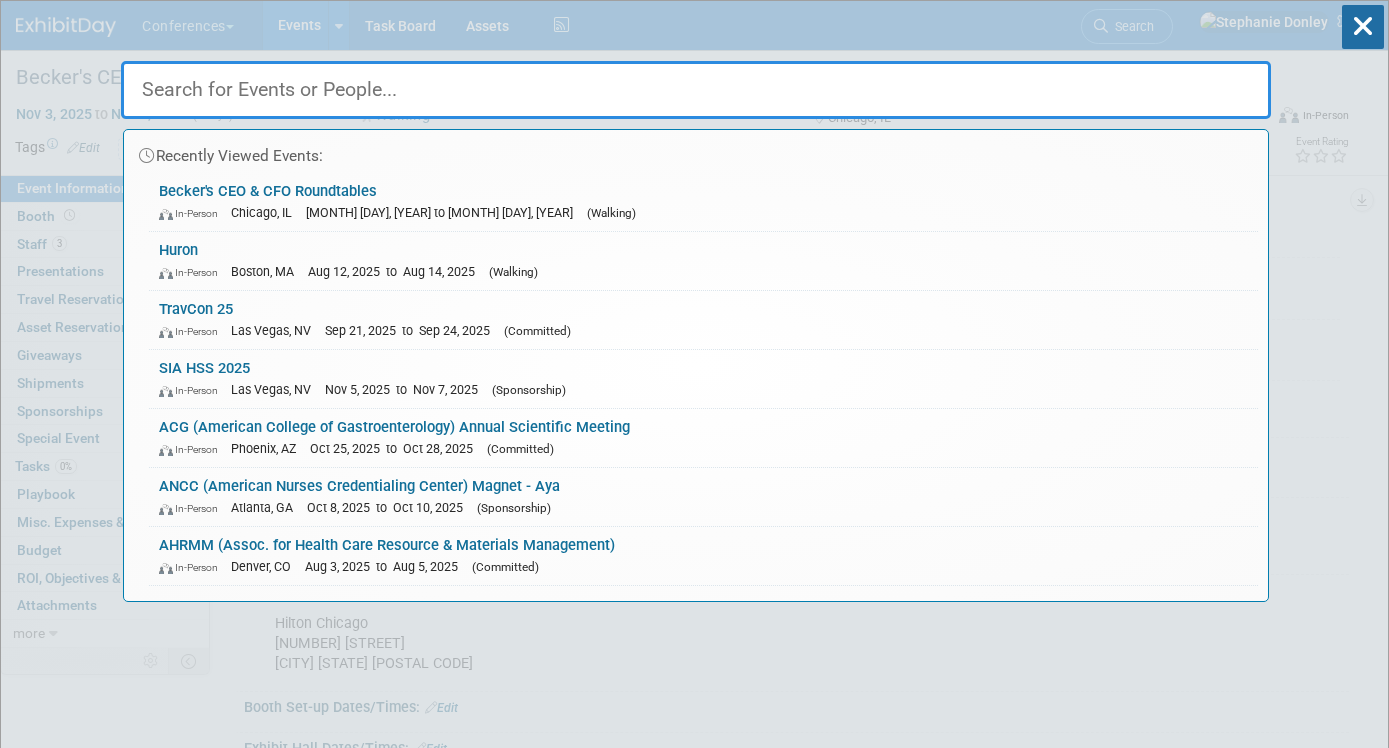 click at bounding box center [696, 90] 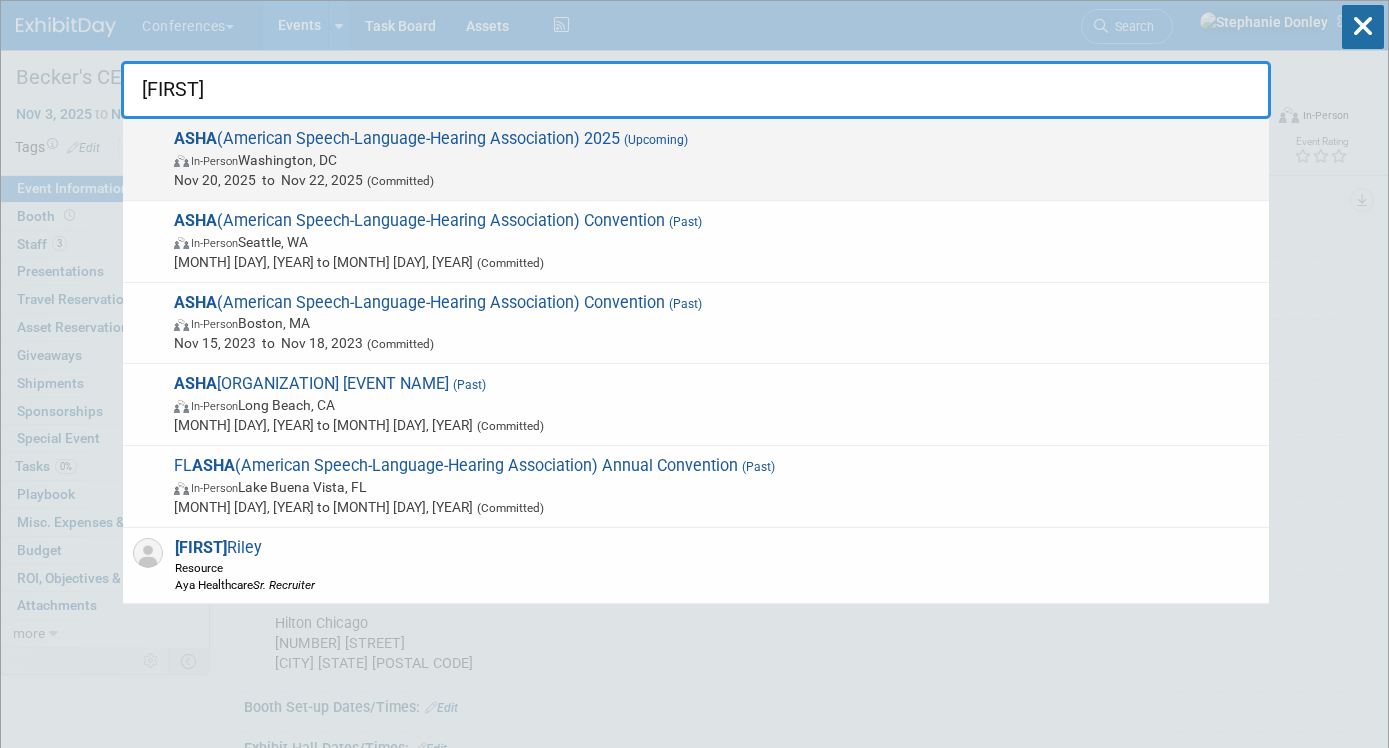 type on "[FIRST]" 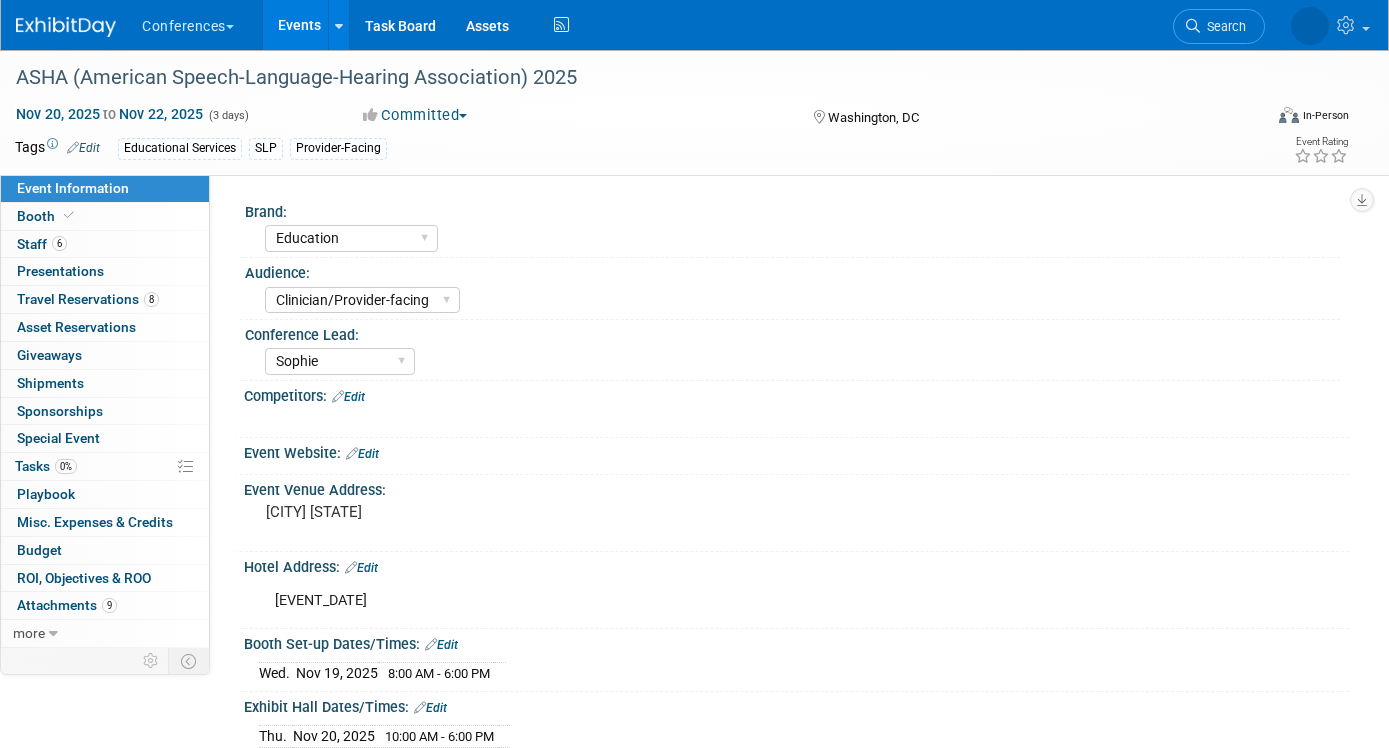select on "Education" 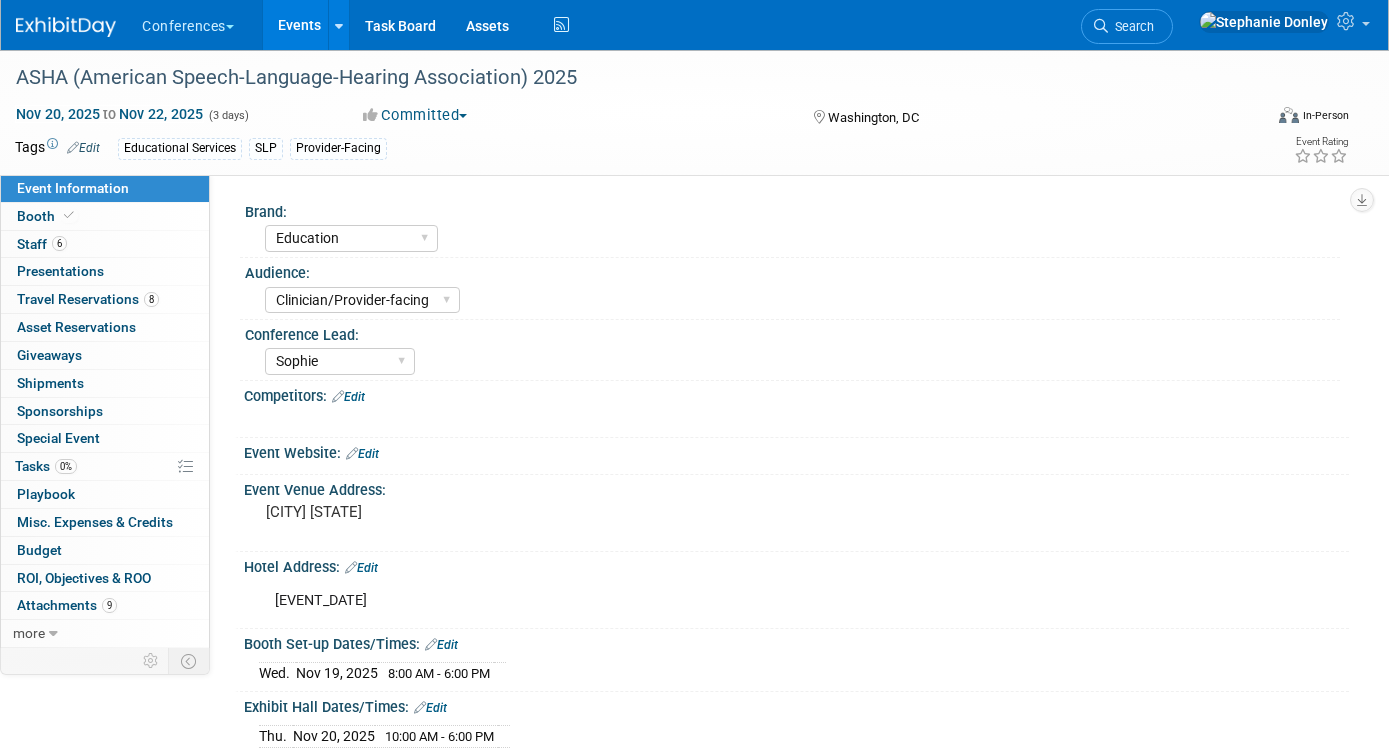 select on "Sophie" 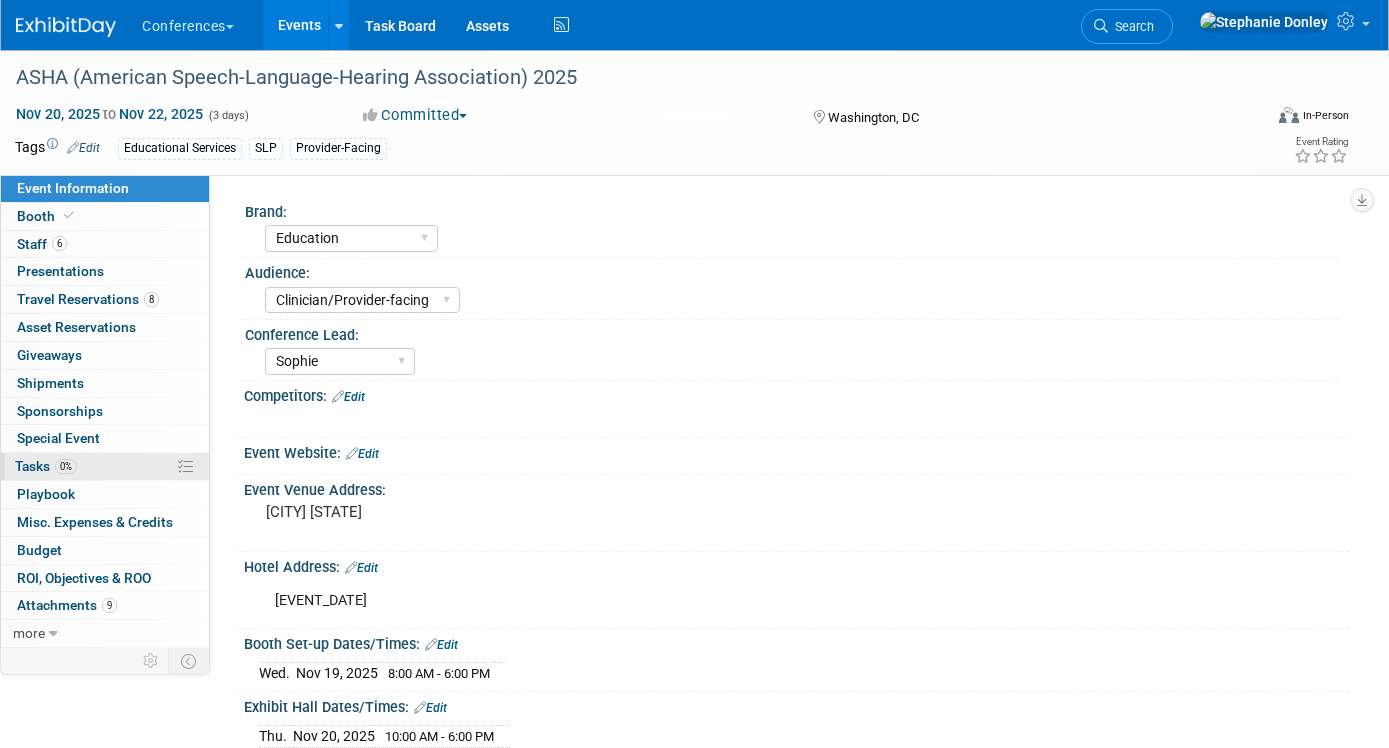 scroll, scrollTop: 0, scrollLeft: 0, axis: both 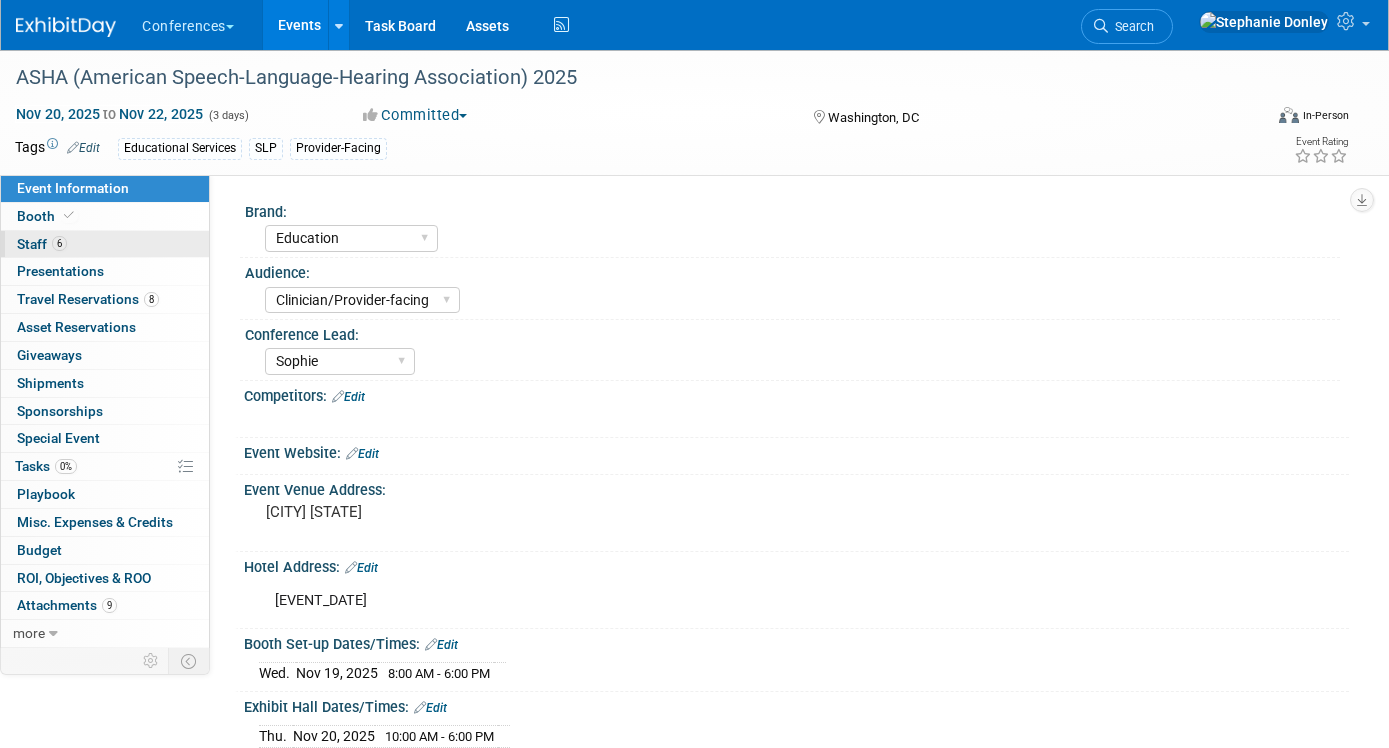 click on "Staff 6" at bounding box center [42, 244] 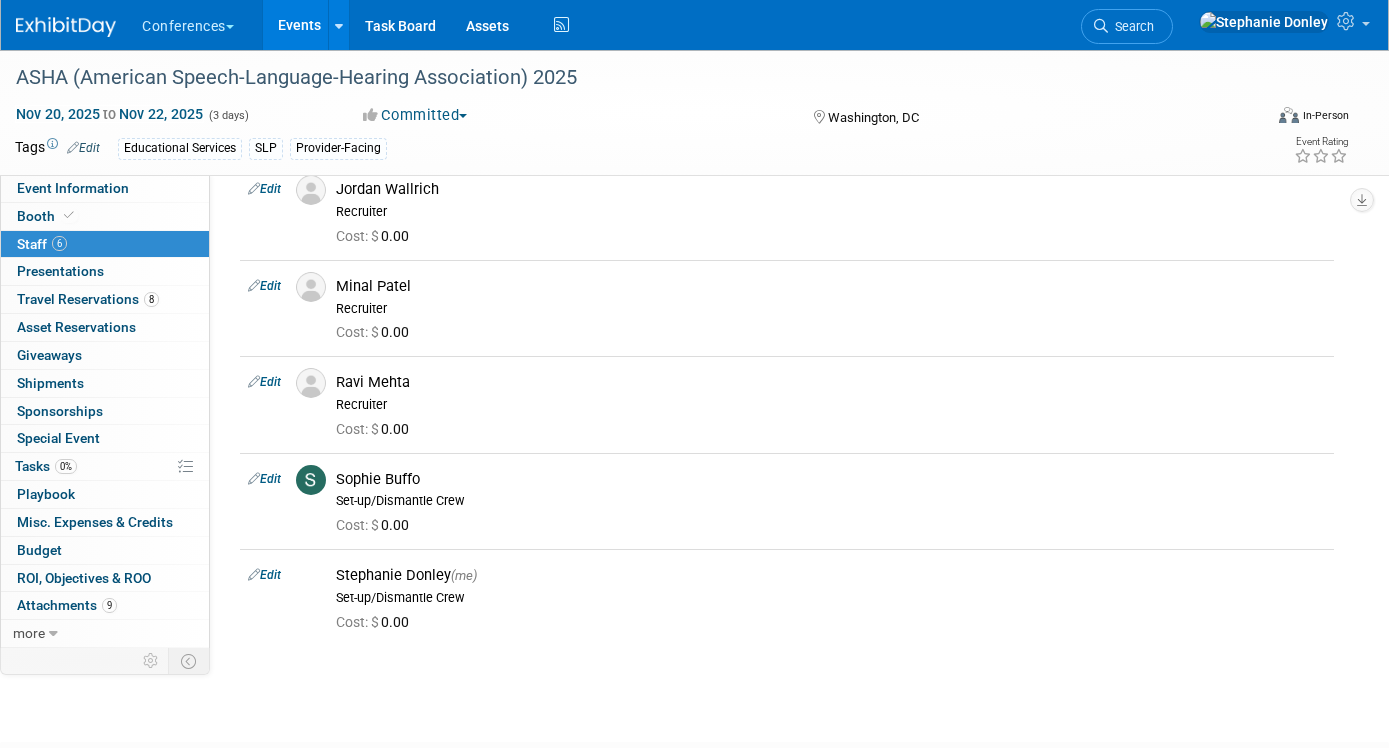 scroll, scrollTop: 203, scrollLeft: 0, axis: vertical 